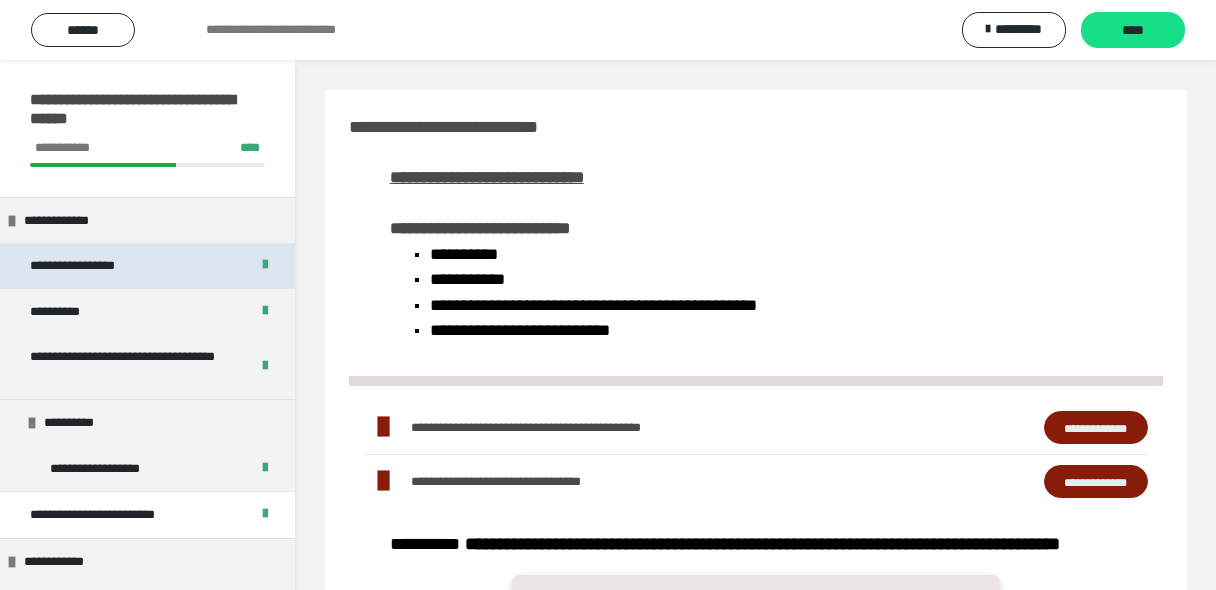 scroll, scrollTop: 1011, scrollLeft: 0, axis: vertical 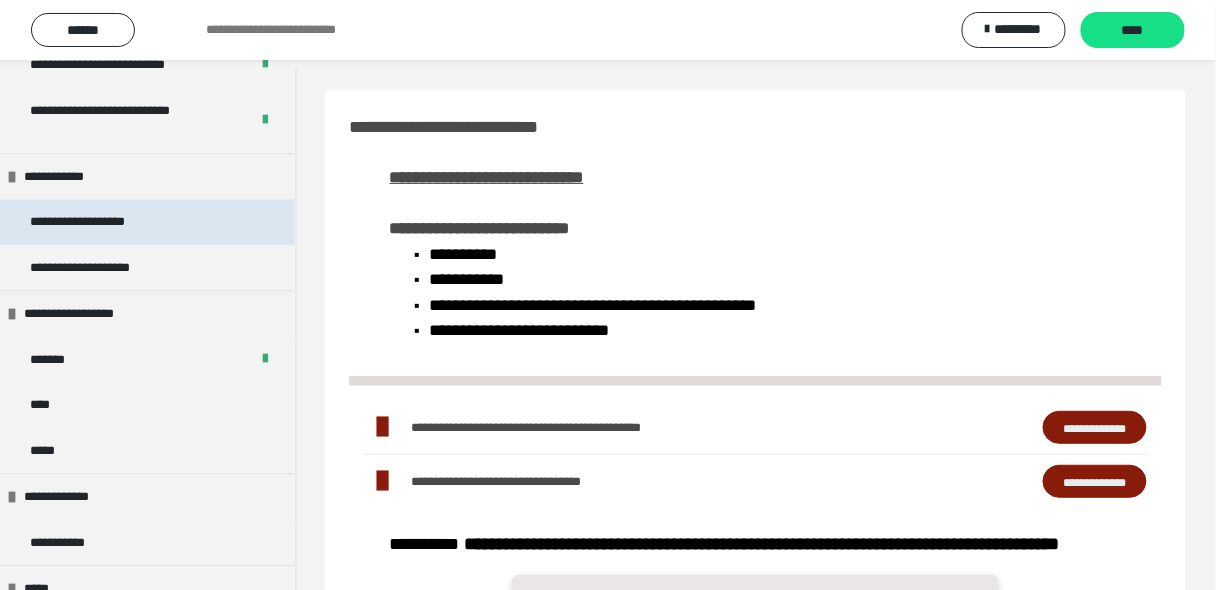 click on "**********" at bounding box center (89, 222) 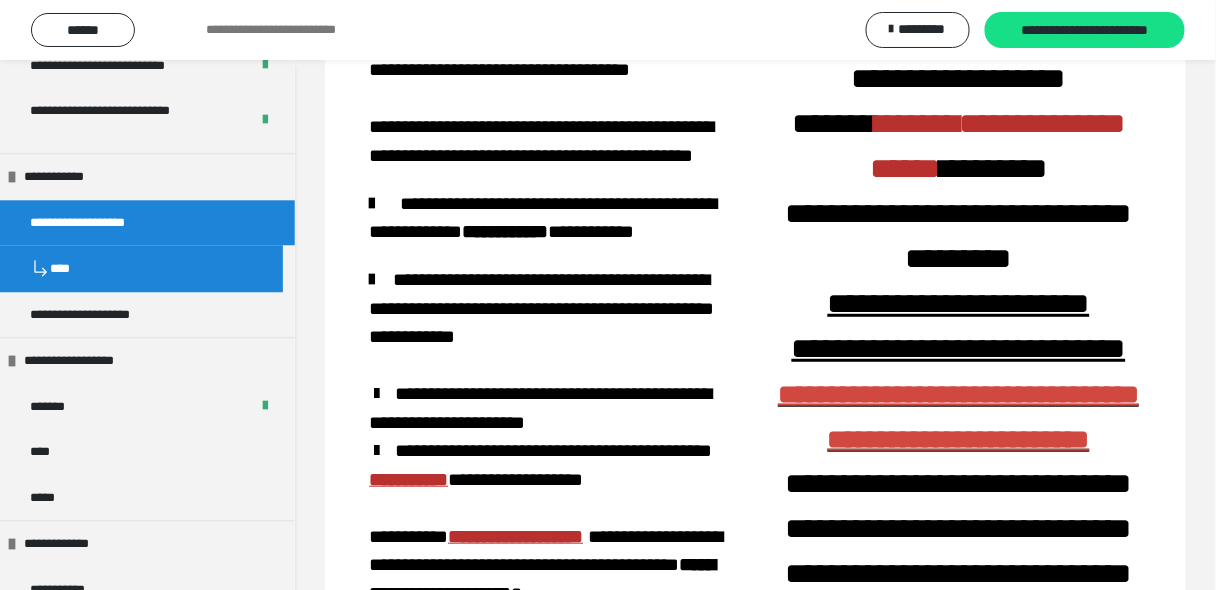 scroll, scrollTop: 102, scrollLeft: 0, axis: vertical 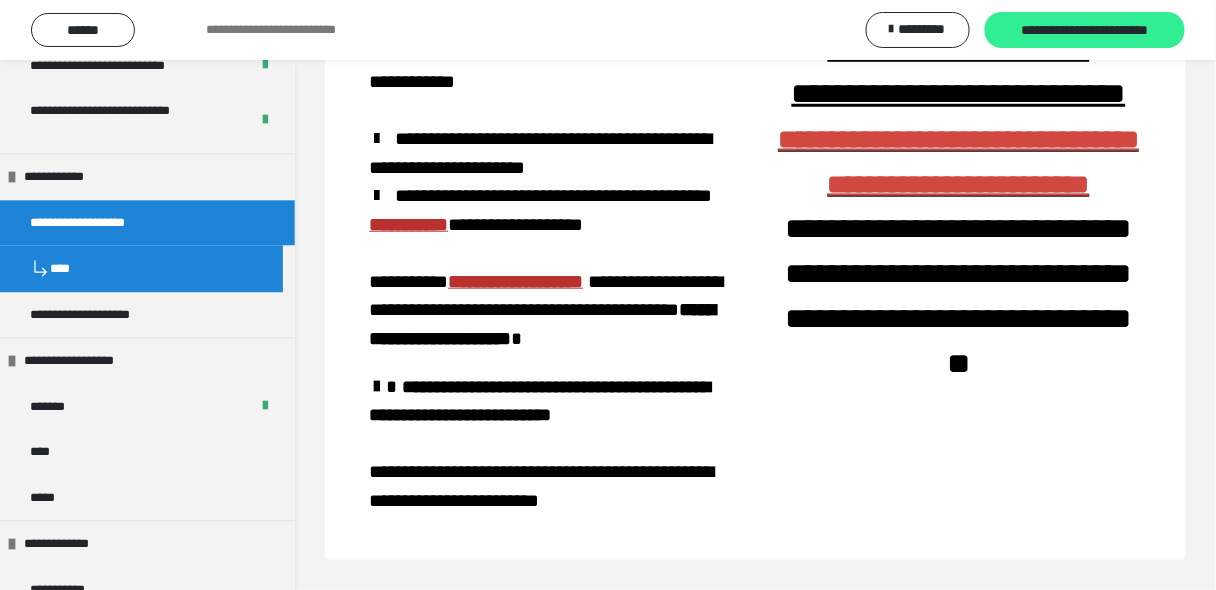 click on "**********" at bounding box center (1085, 31) 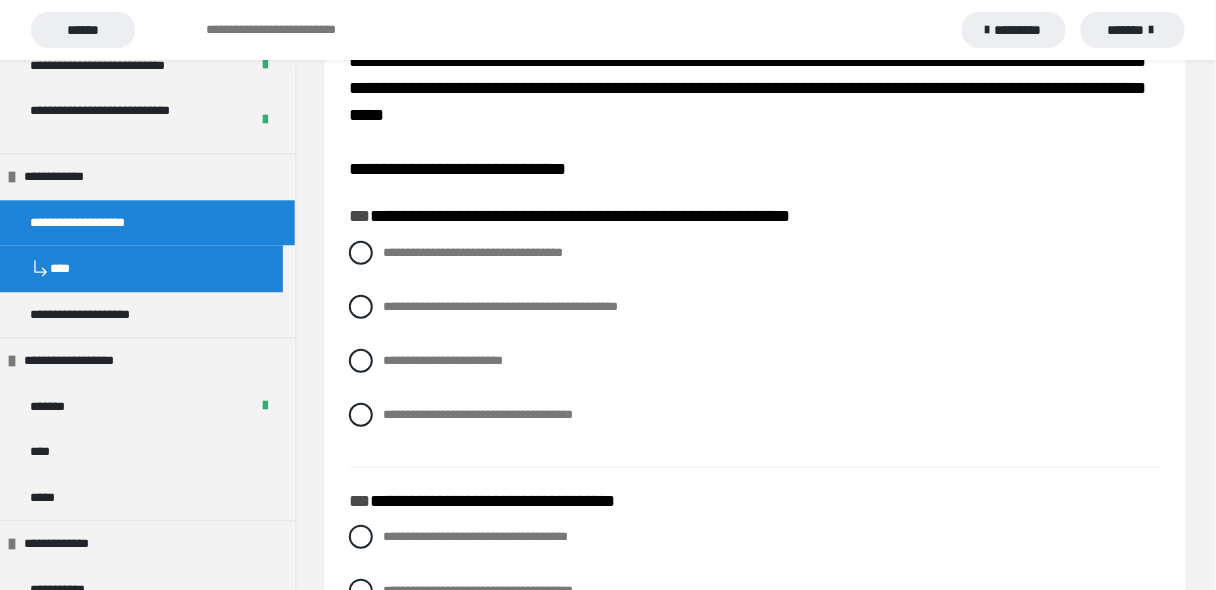 scroll, scrollTop: 160, scrollLeft: 0, axis: vertical 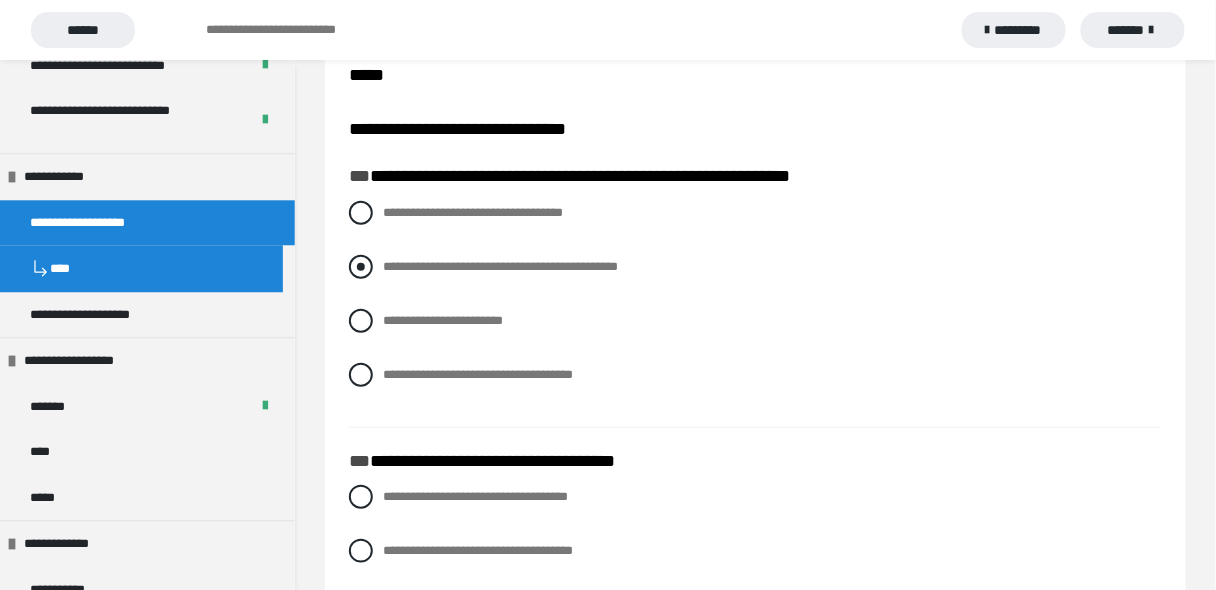 click at bounding box center (361, 267) 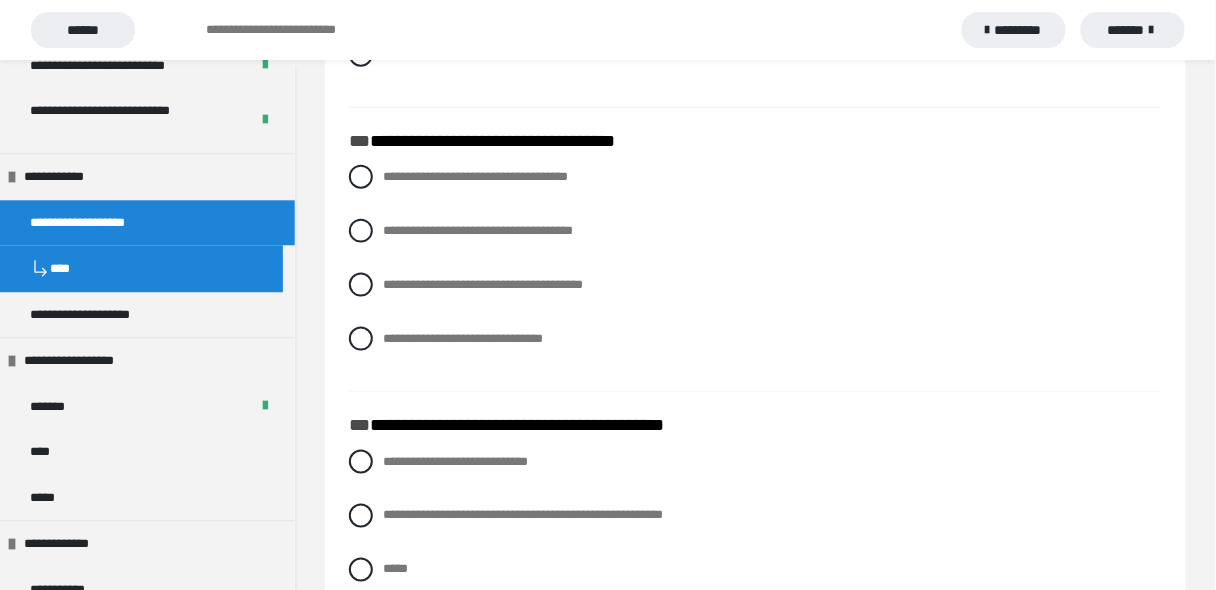 scroll, scrollTop: 452, scrollLeft: 0, axis: vertical 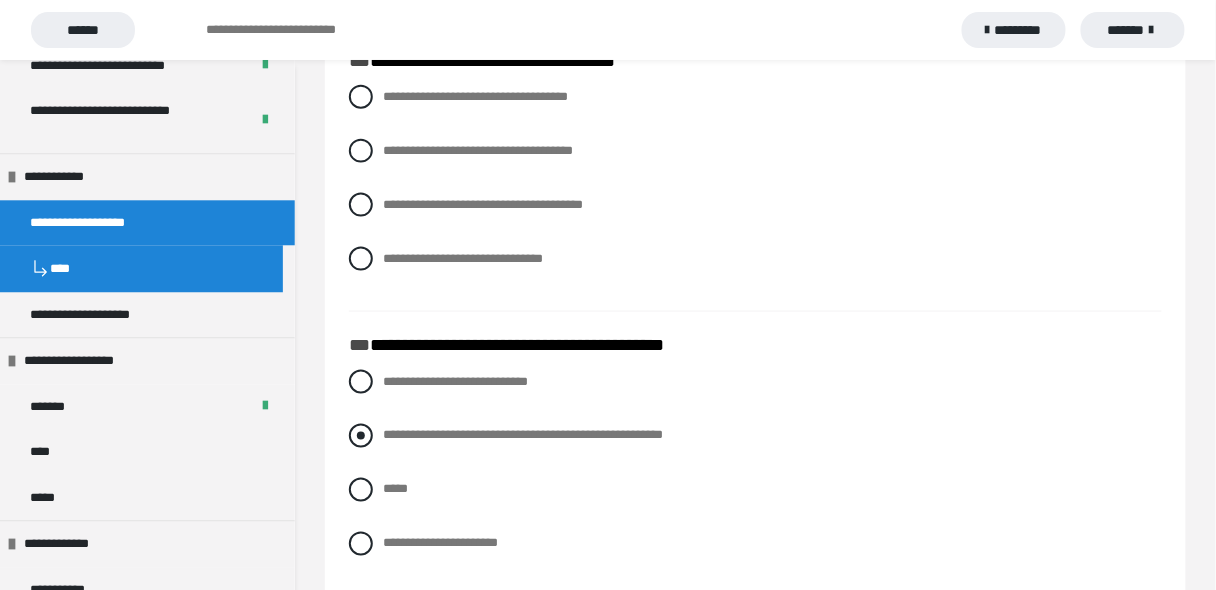 click at bounding box center (361, 436) 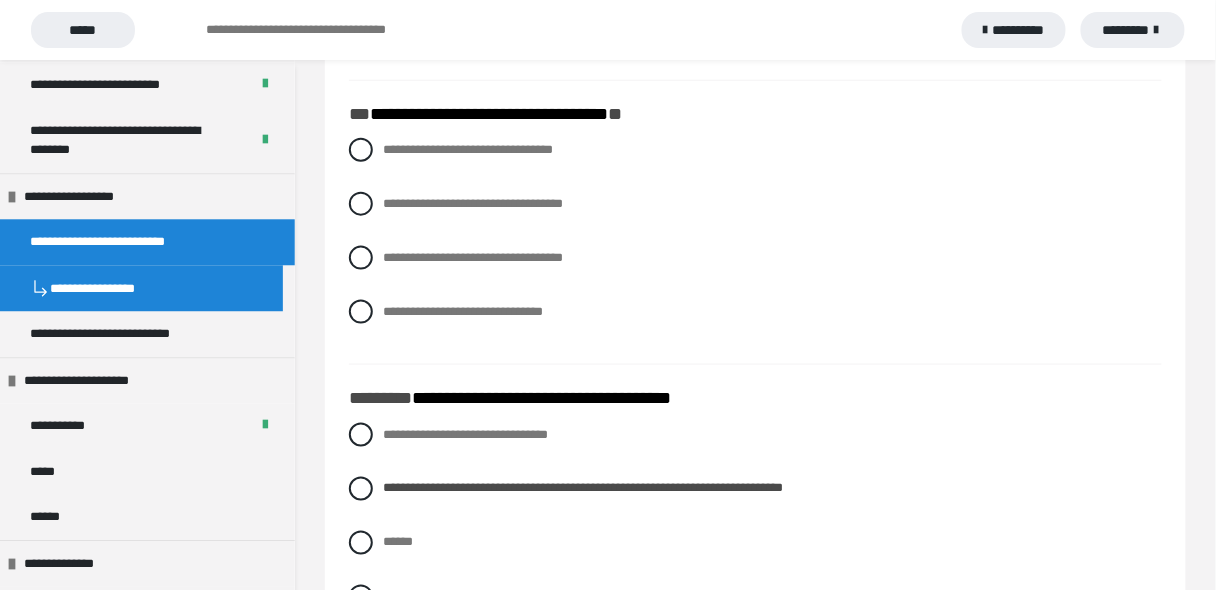 scroll, scrollTop: 452, scrollLeft: 0, axis: vertical 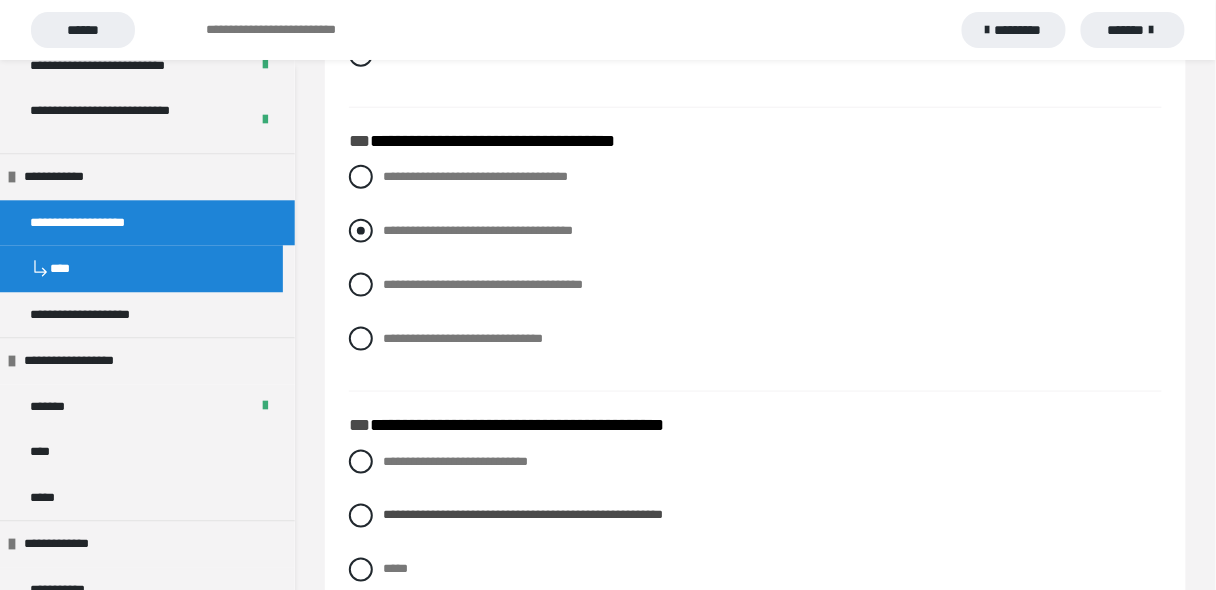 click at bounding box center [361, 231] 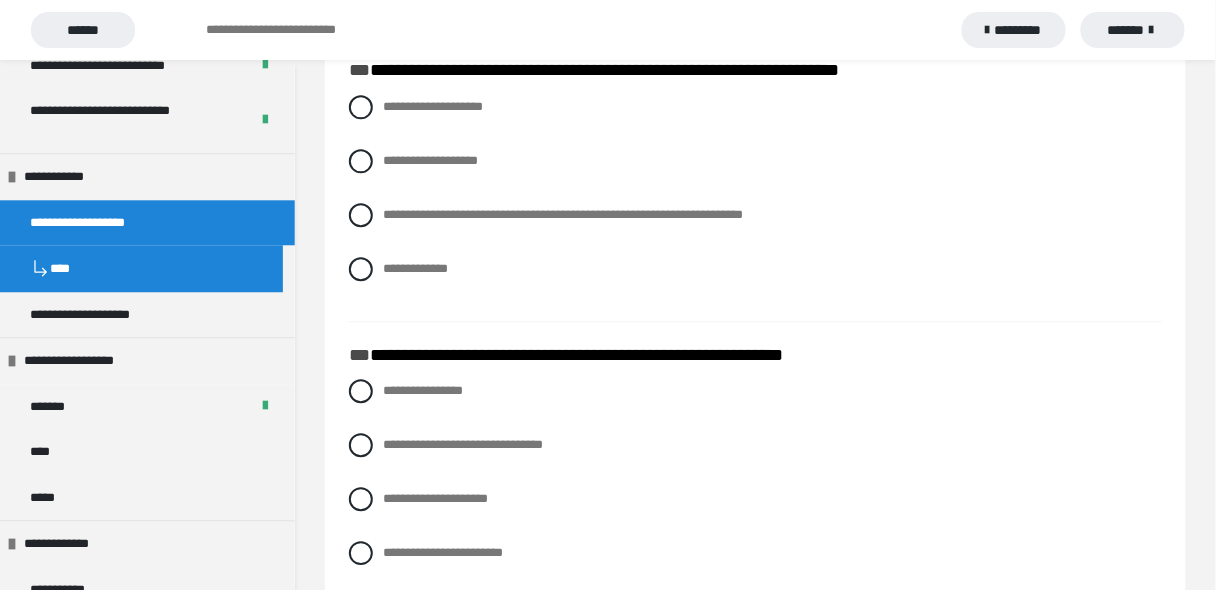 scroll, scrollTop: 1092, scrollLeft: 0, axis: vertical 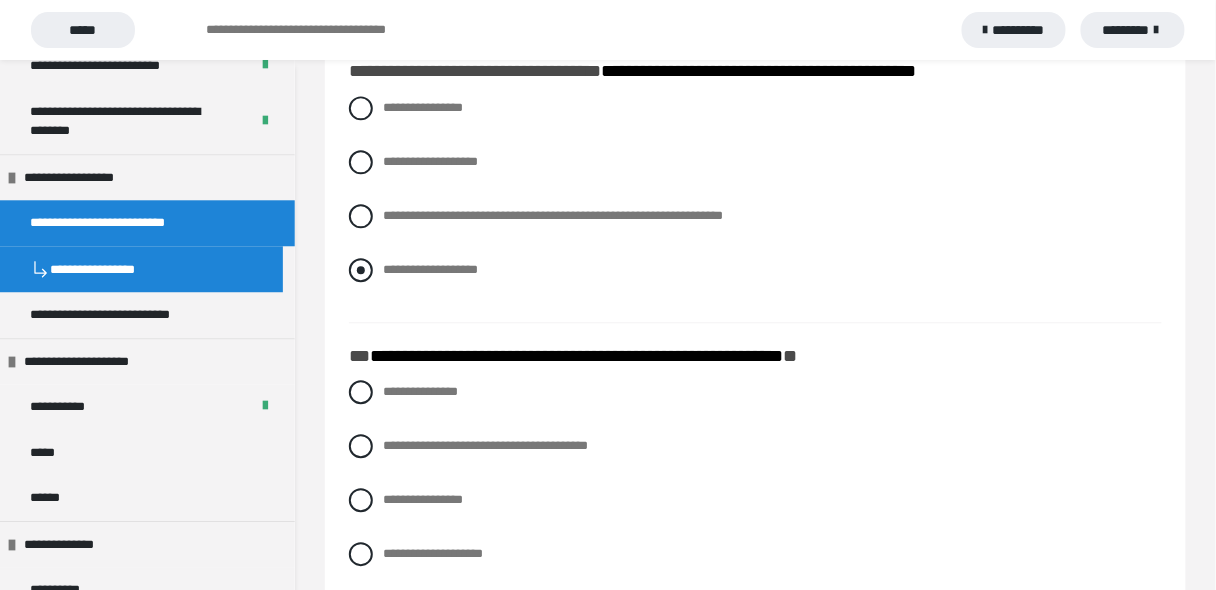 click on "**********" at bounding box center (755, 270) 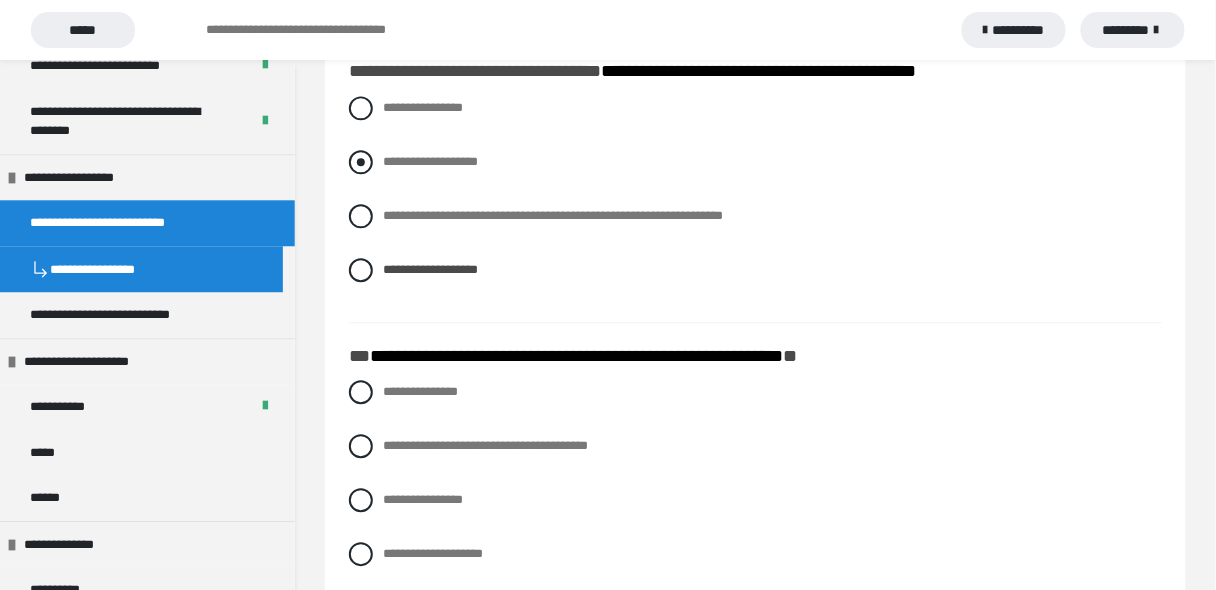 click at bounding box center [361, 162] 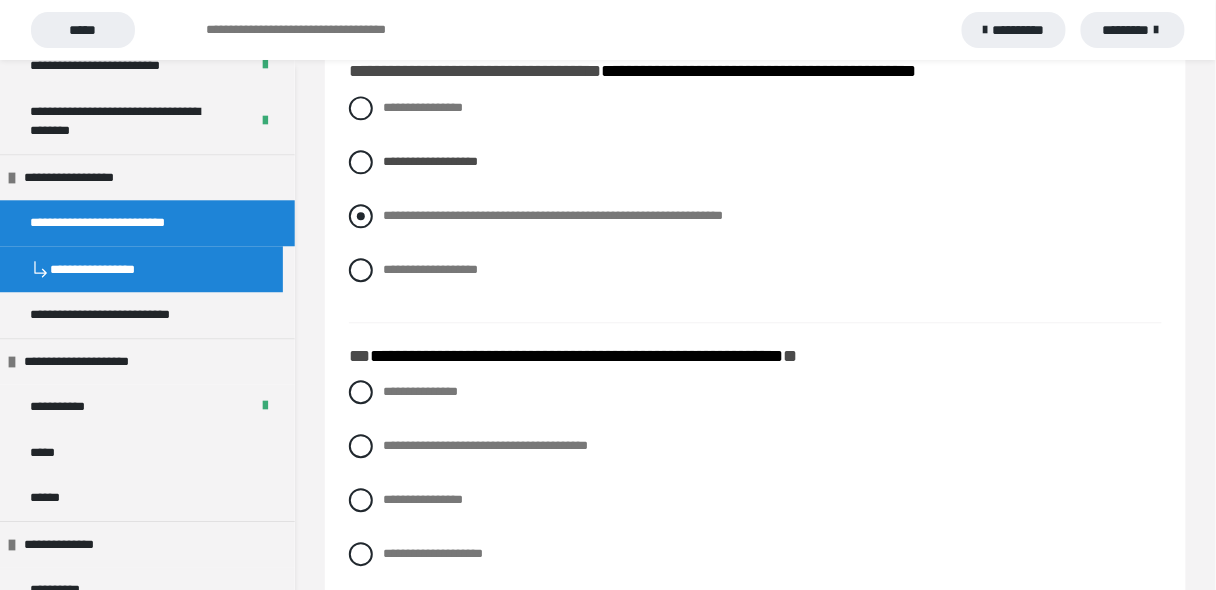 click at bounding box center (361, 216) 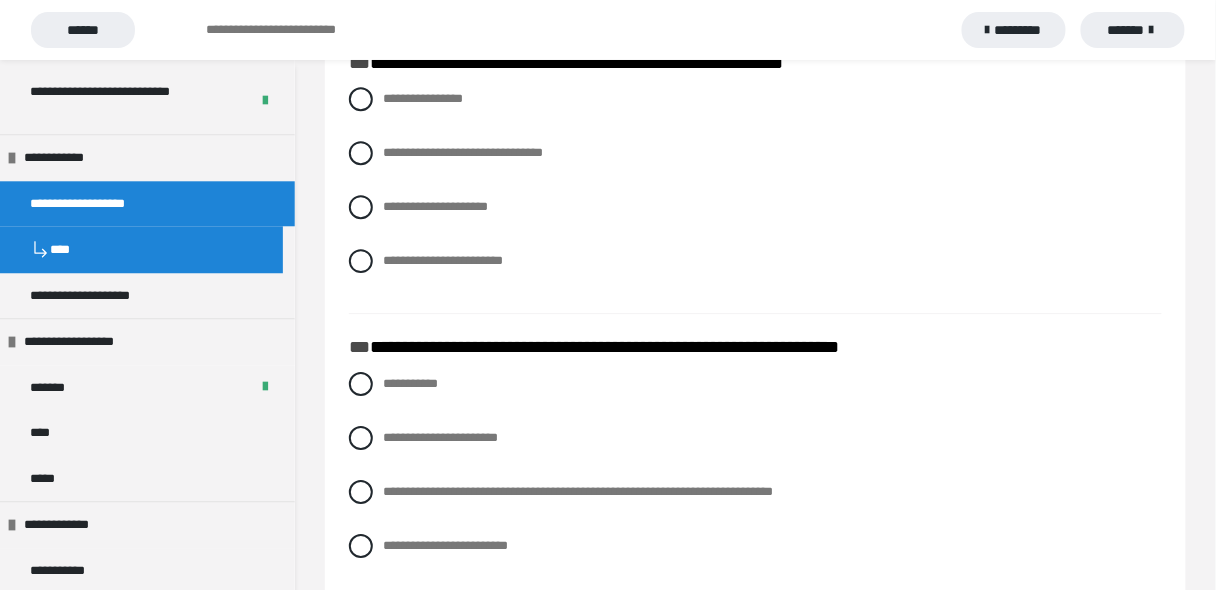scroll, scrollTop: 1440, scrollLeft: 0, axis: vertical 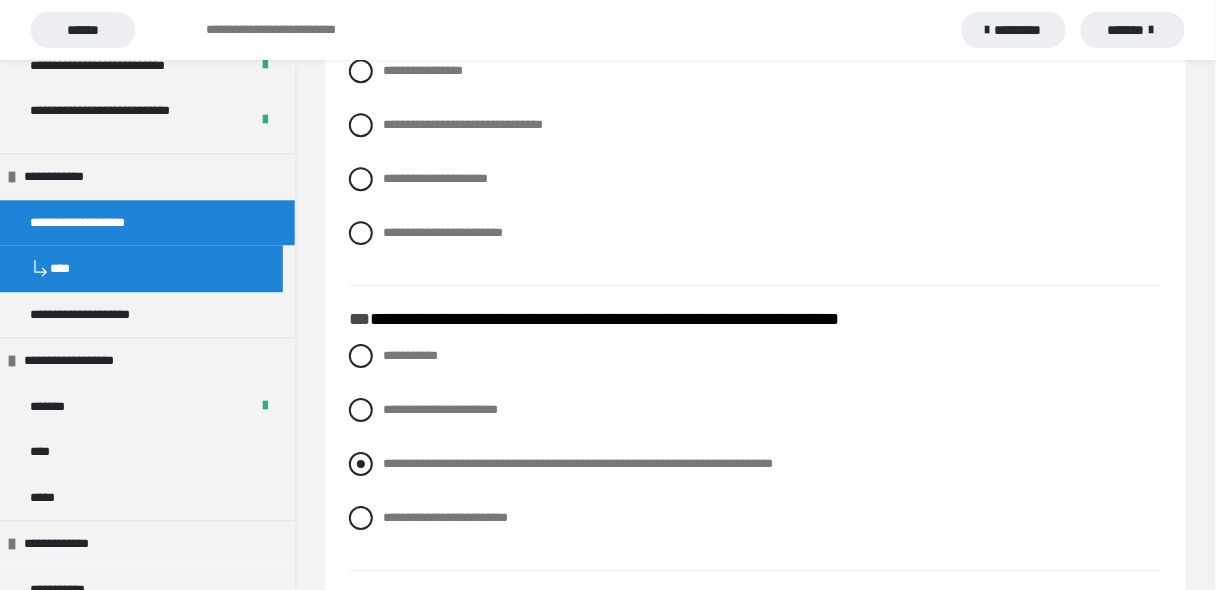 click at bounding box center [361, 464] 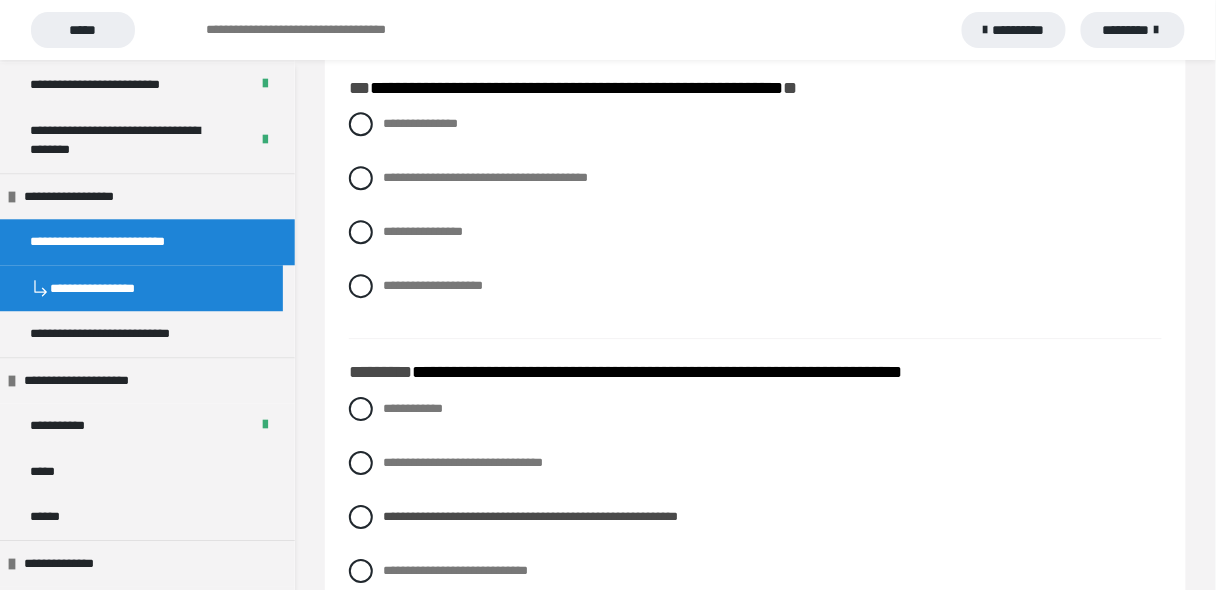 scroll, scrollTop: 1332, scrollLeft: 0, axis: vertical 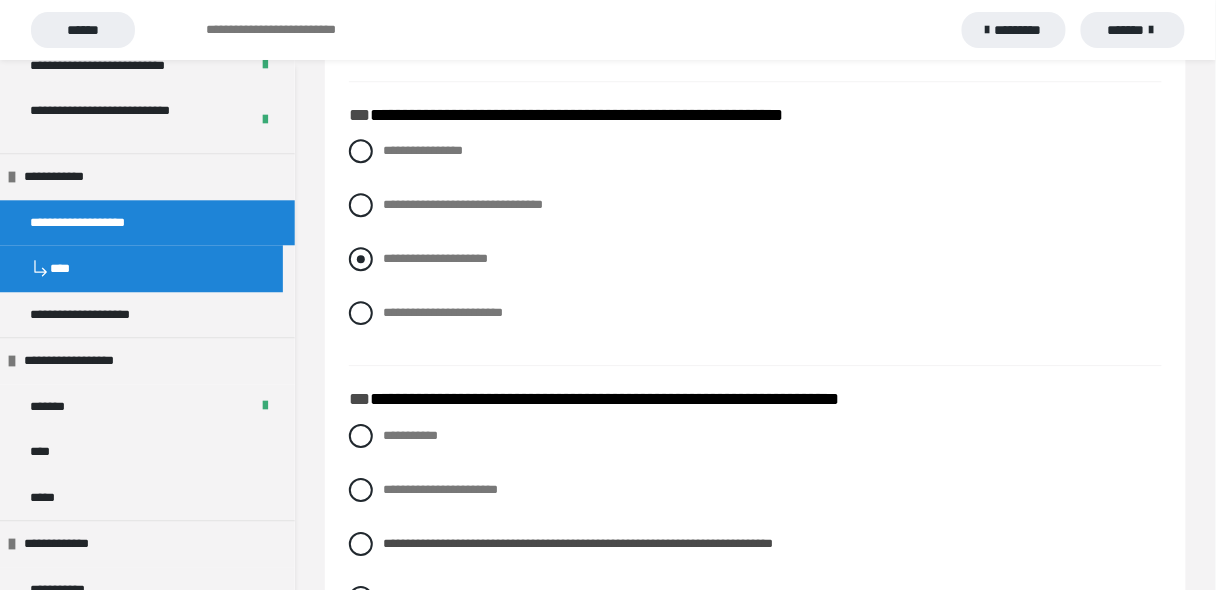 click at bounding box center [361, 259] 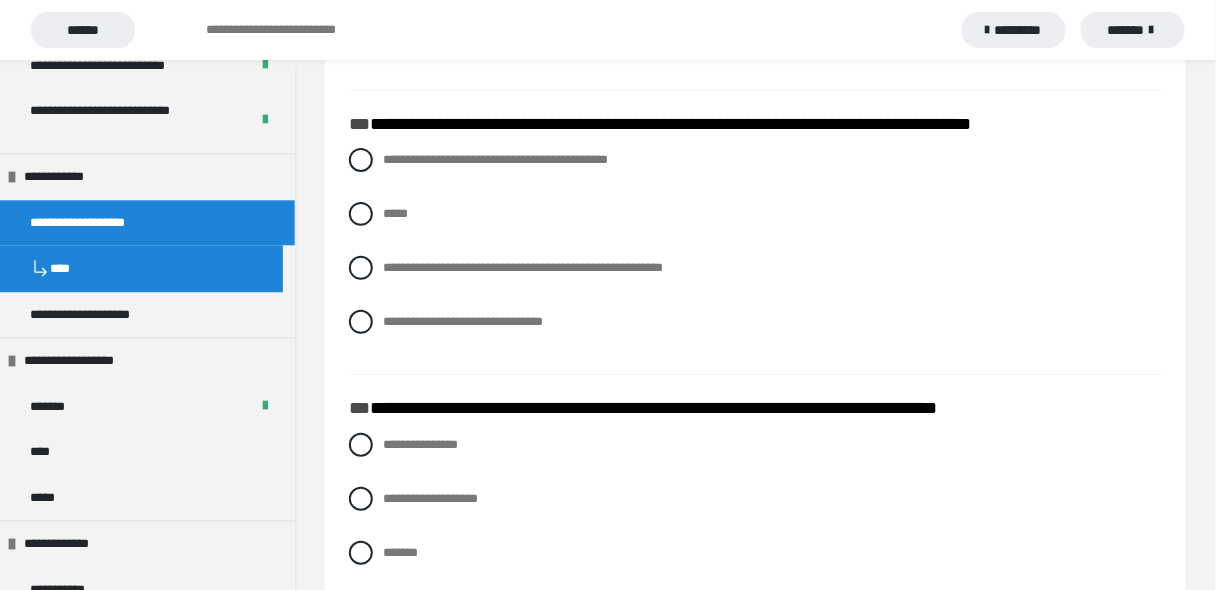 scroll, scrollTop: 1891, scrollLeft: 0, axis: vertical 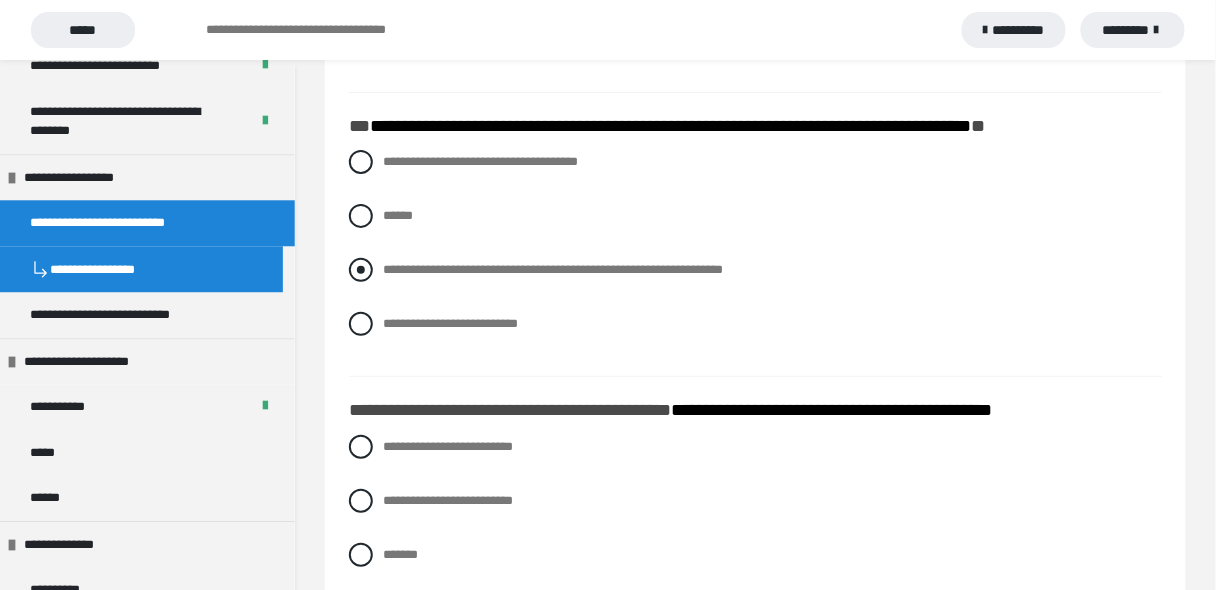 click at bounding box center (361, 270) 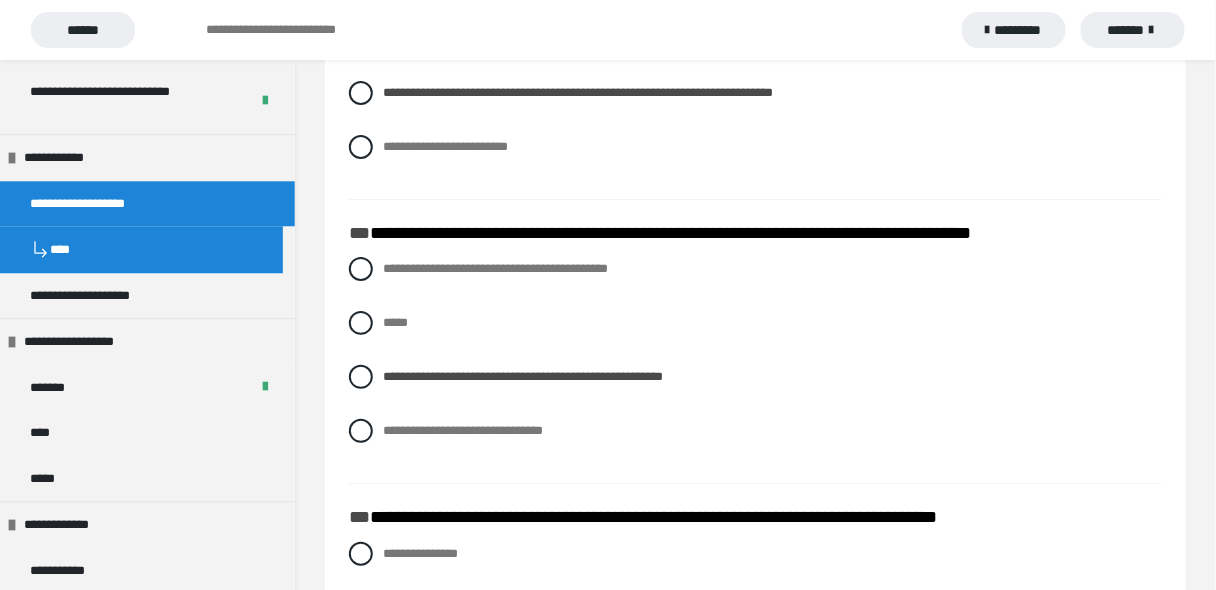 scroll, scrollTop: 1839, scrollLeft: 0, axis: vertical 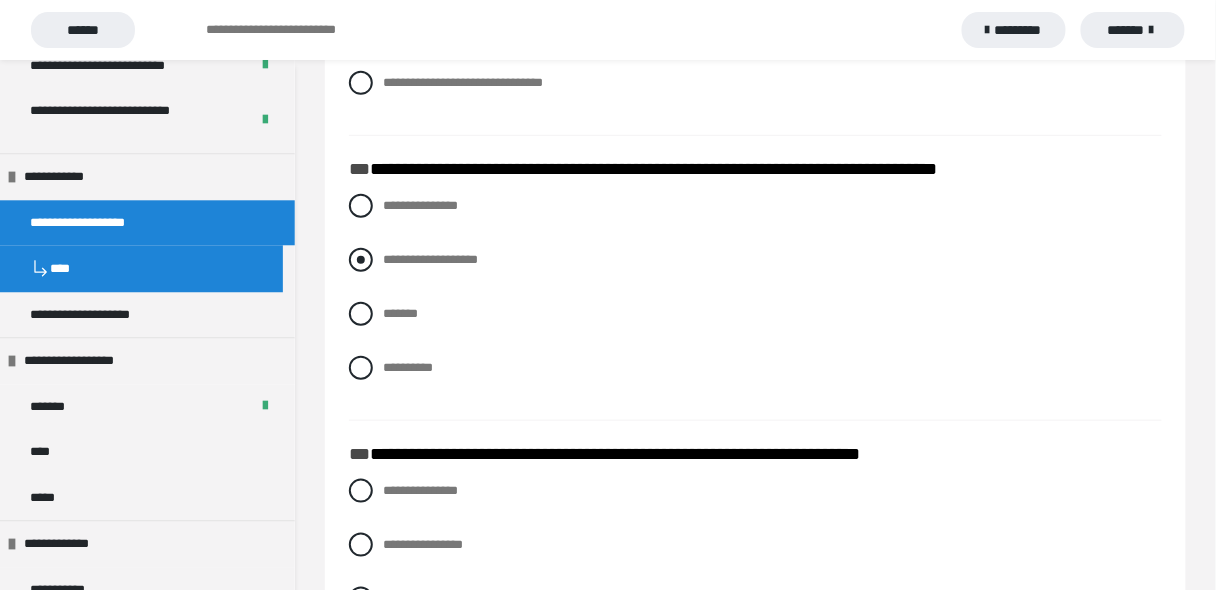 click at bounding box center [361, 260] 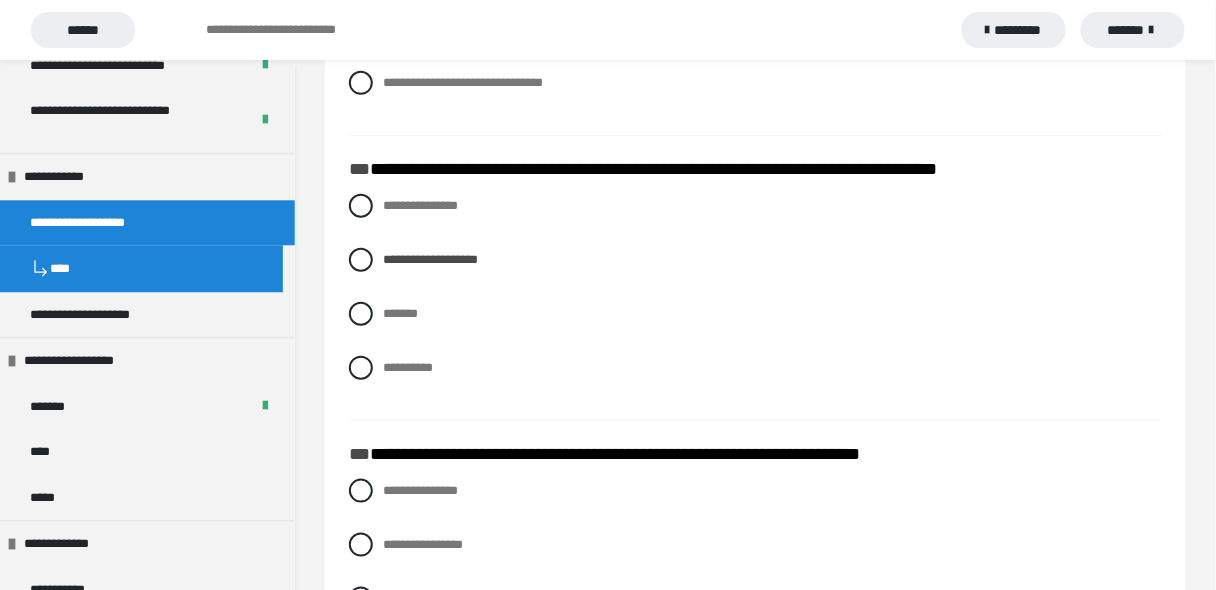 scroll, scrollTop: 2131, scrollLeft: 0, axis: vertical 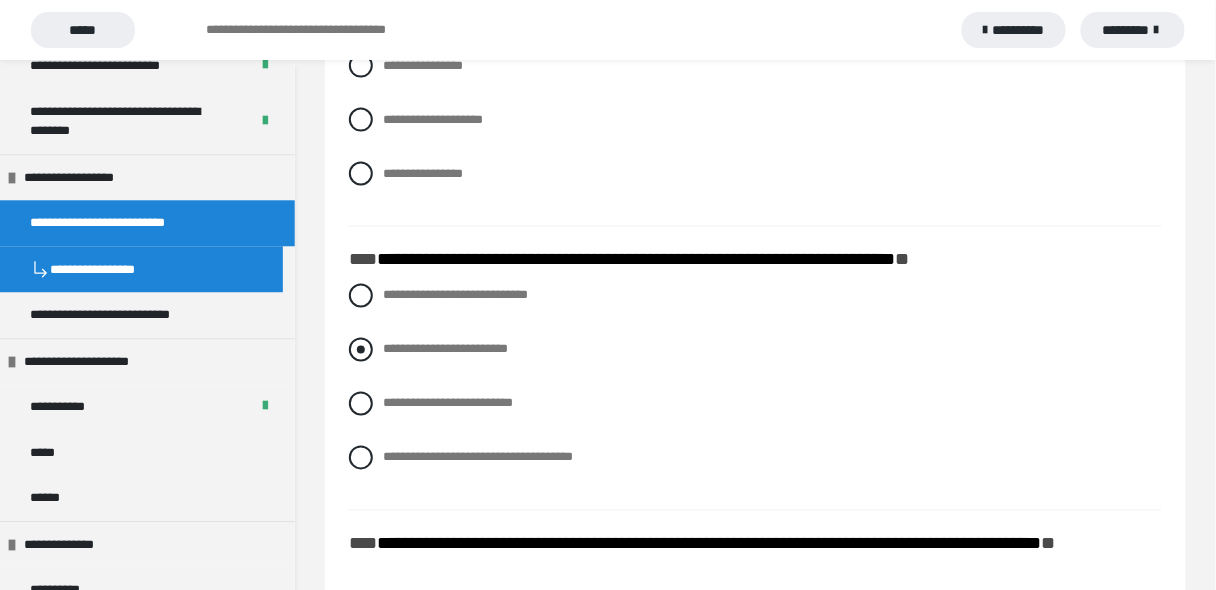 click at bounding box center [361, 350] 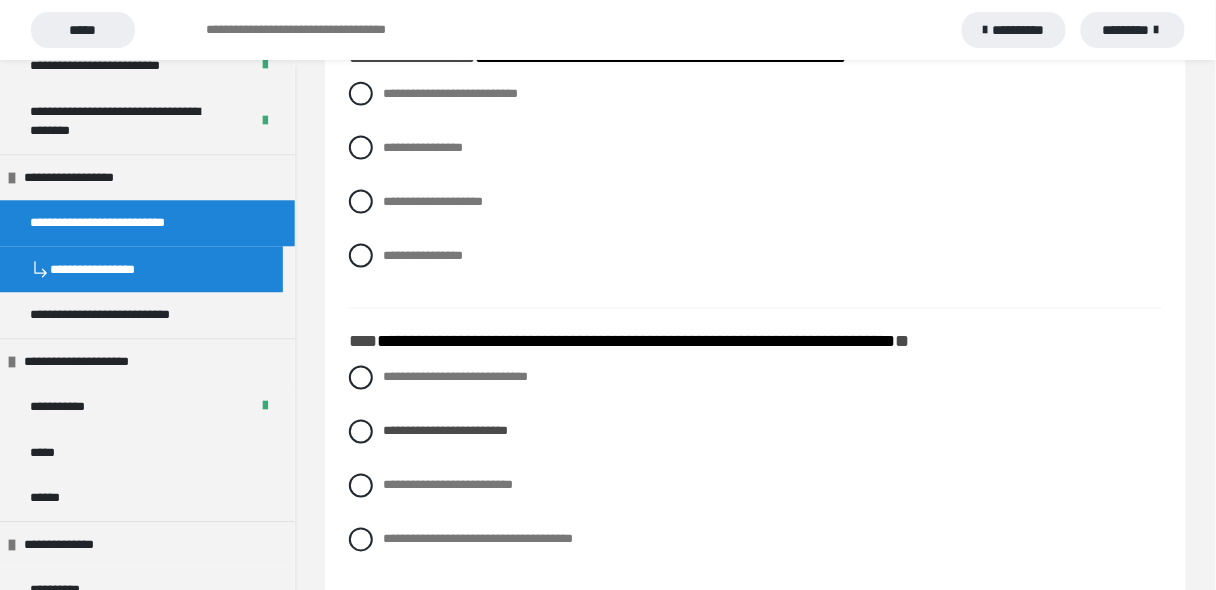 scroll, scrollTop: 2451, scrollLeft: 0, axis: vertical 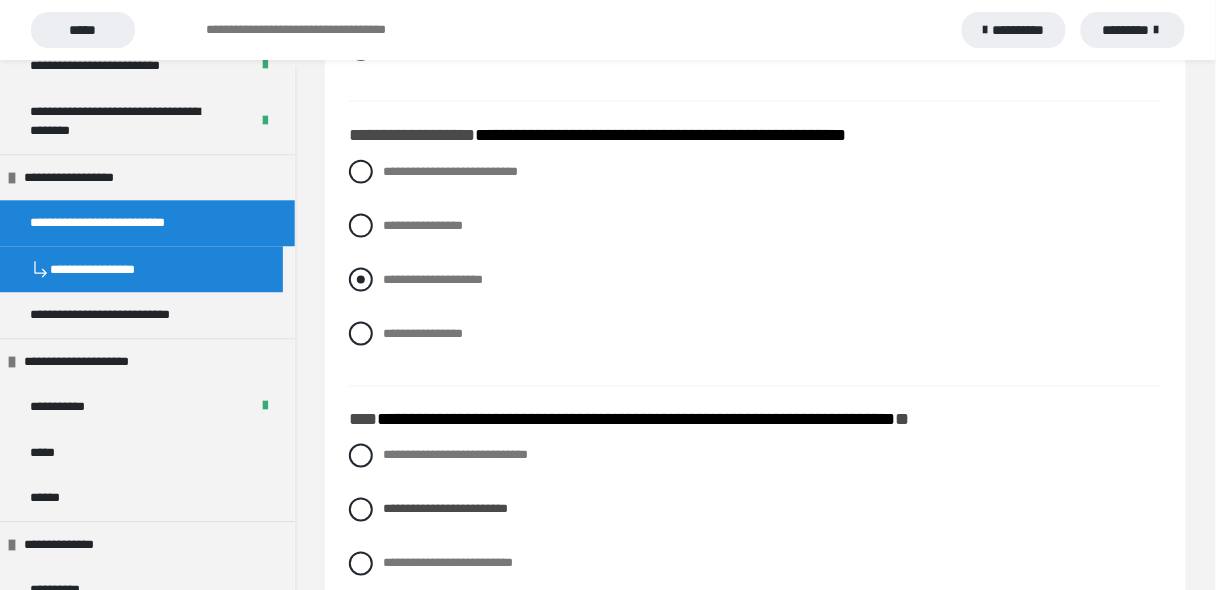 click at bounding box center [361, 280] 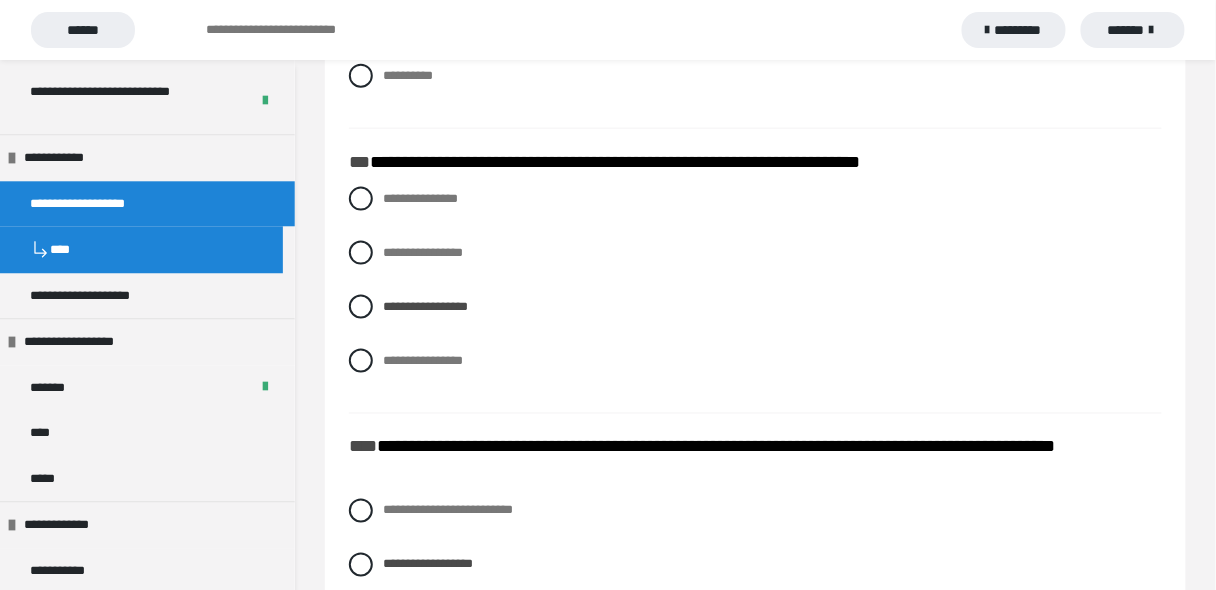 scroll, scrollTop: 2480, scrollLeft: 0, axis: vertical 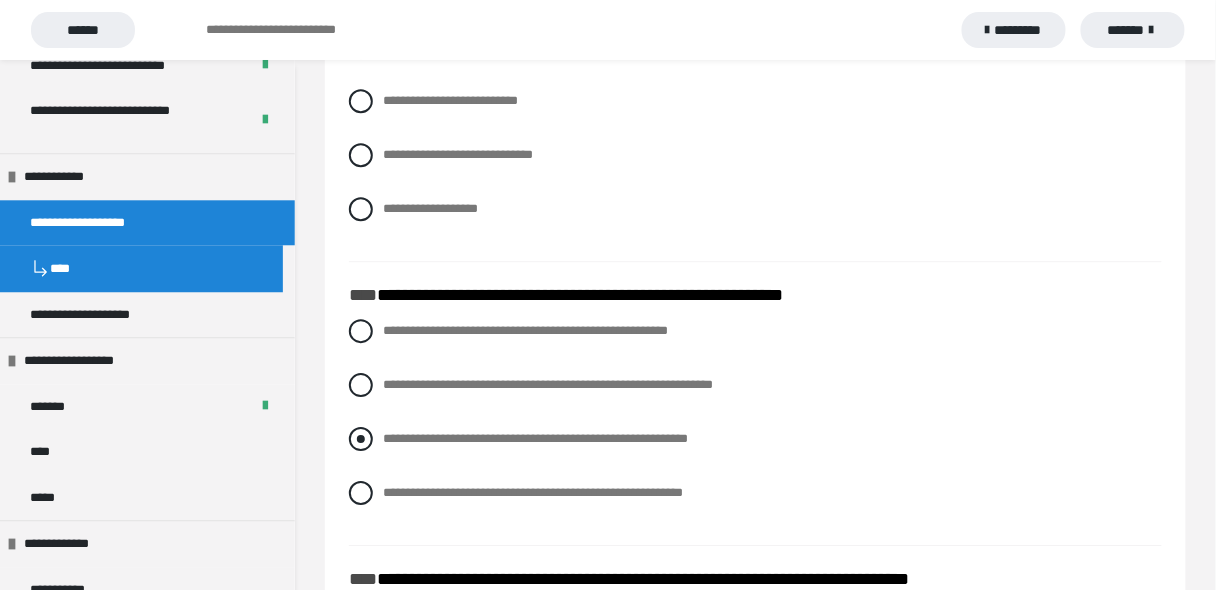 click at bounding box center [361, 439] 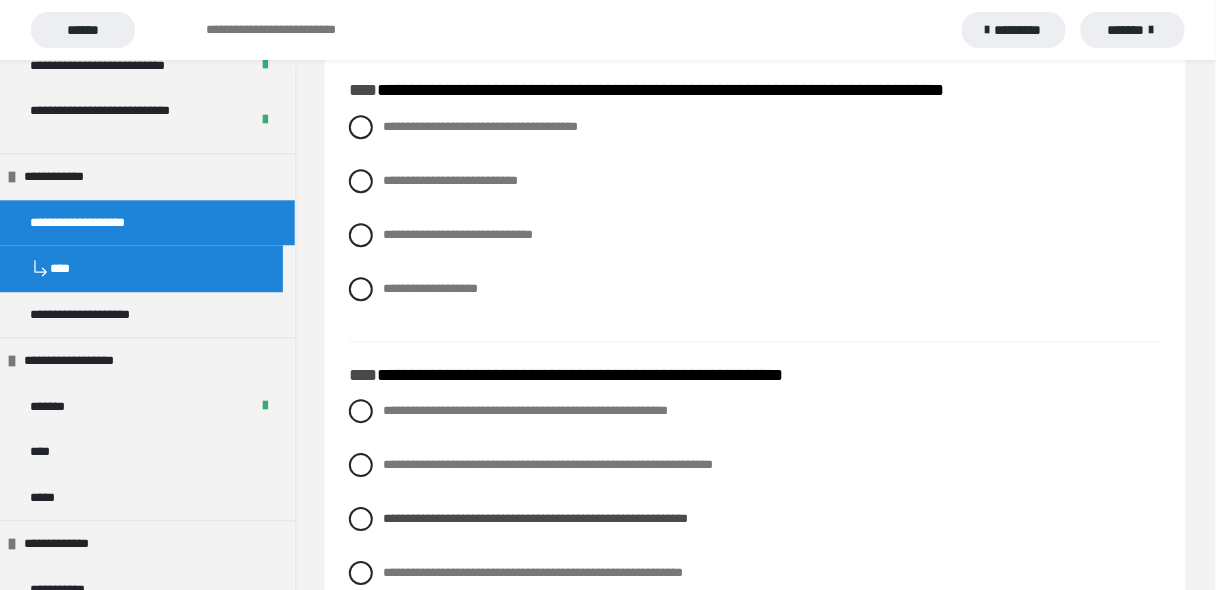 scroll, scrollTop: 3064, scrollLeft: 0, axis: vertical 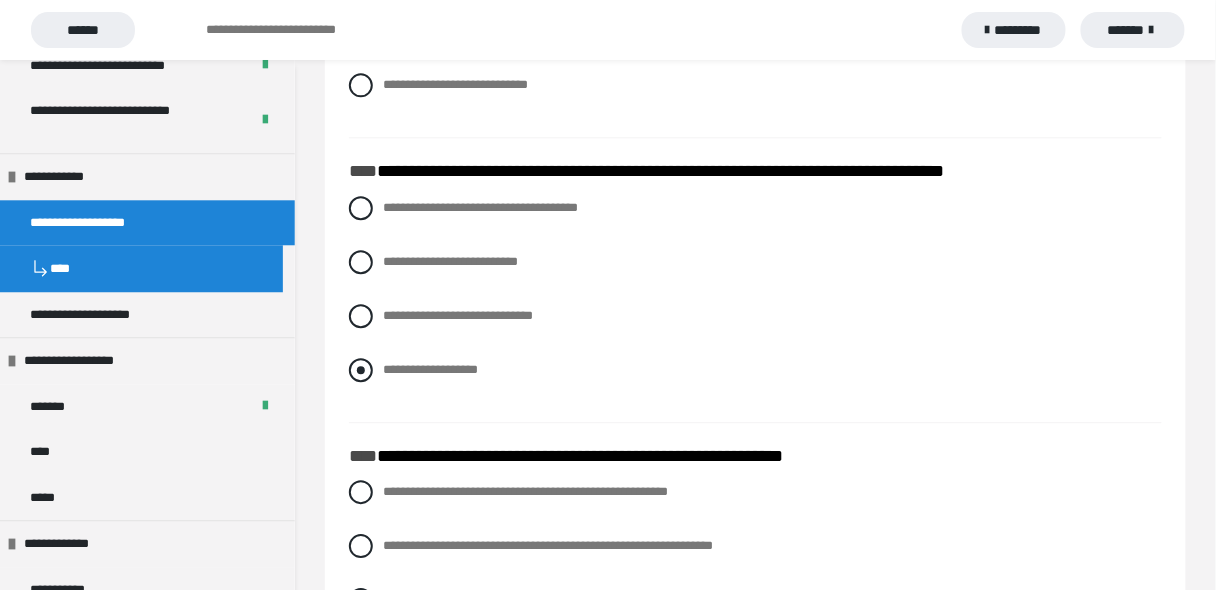 click at bounding box center [361, 370] 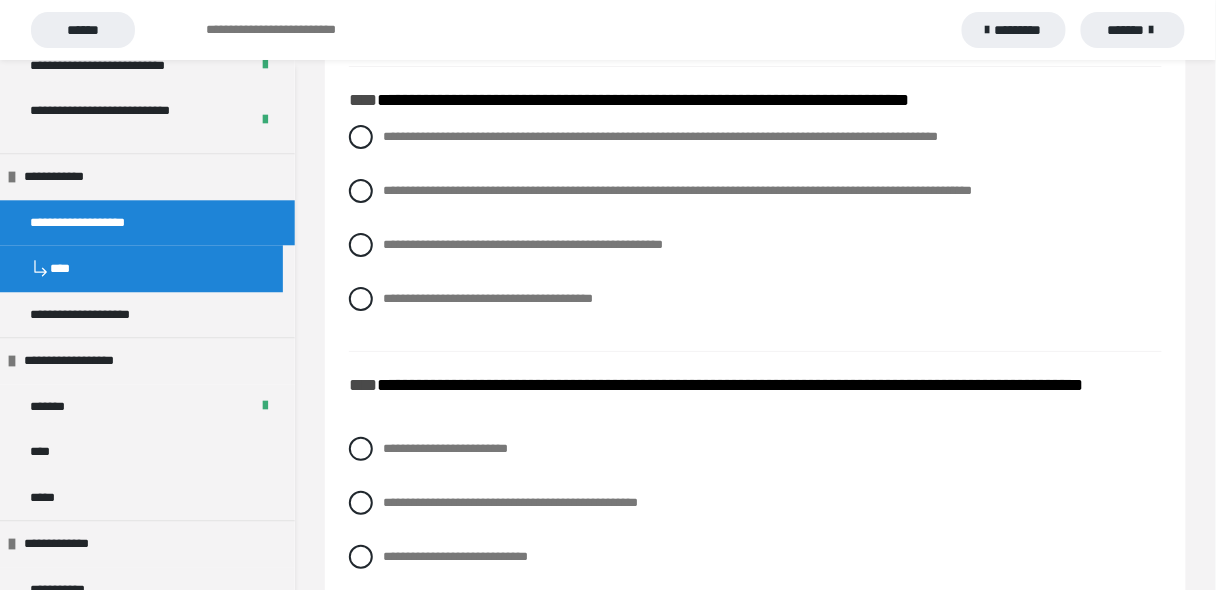 scroll, scrollTop: 3675, scrollLeft: 0, axis: vertical 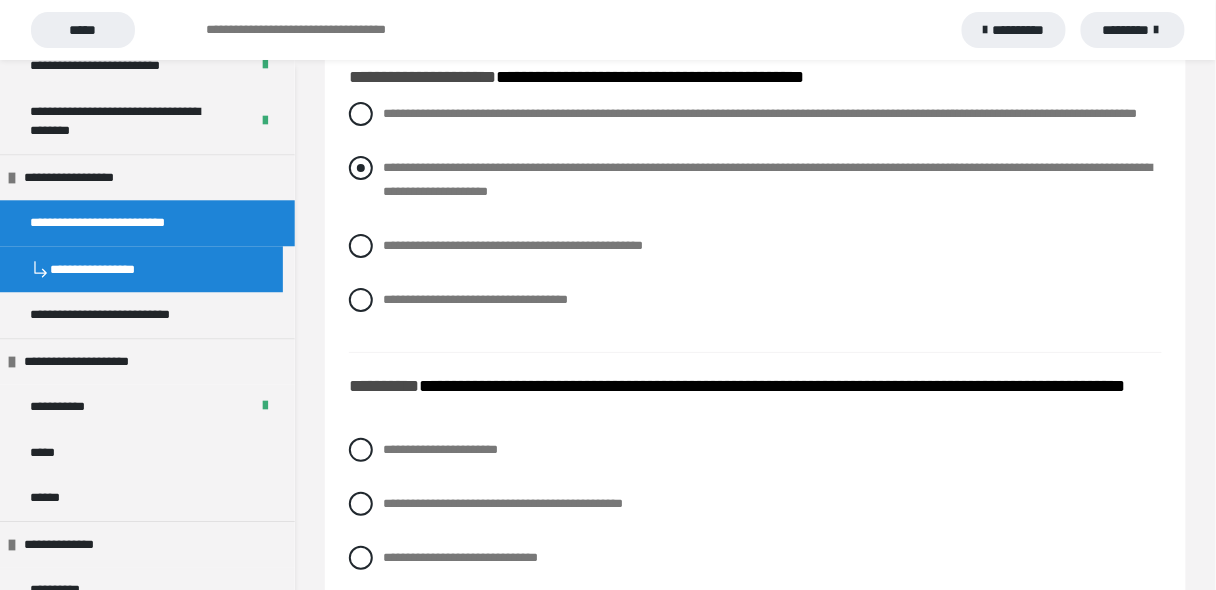 click at bounding box center [361, 168] 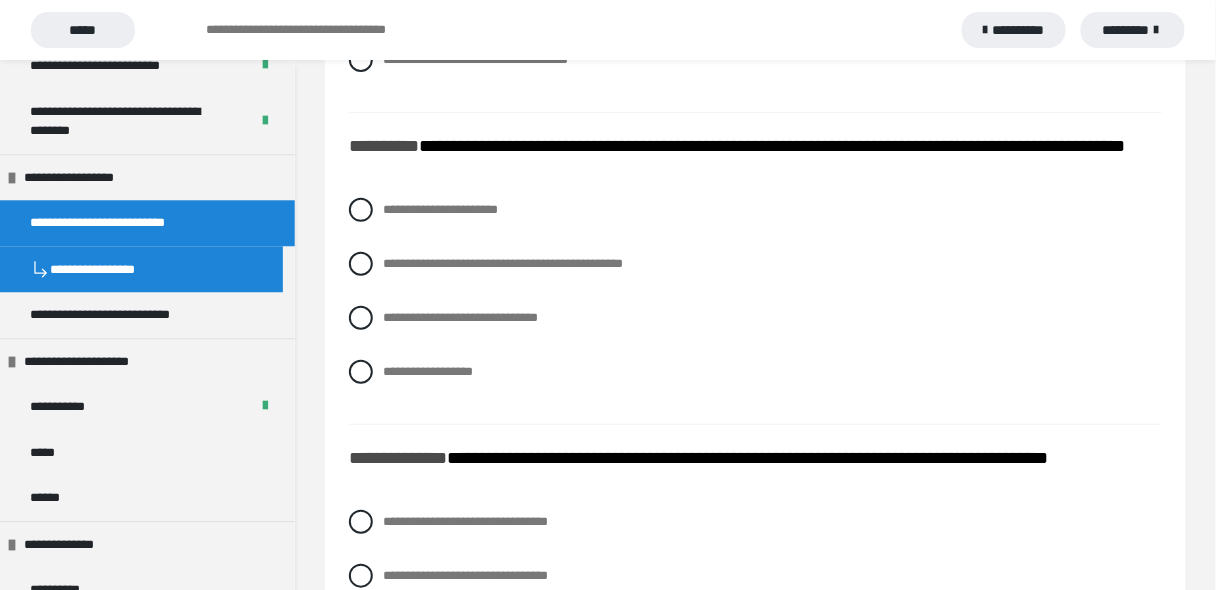 scroll, scrollTop: 3995, scrollLeft: 0, axis: vertical 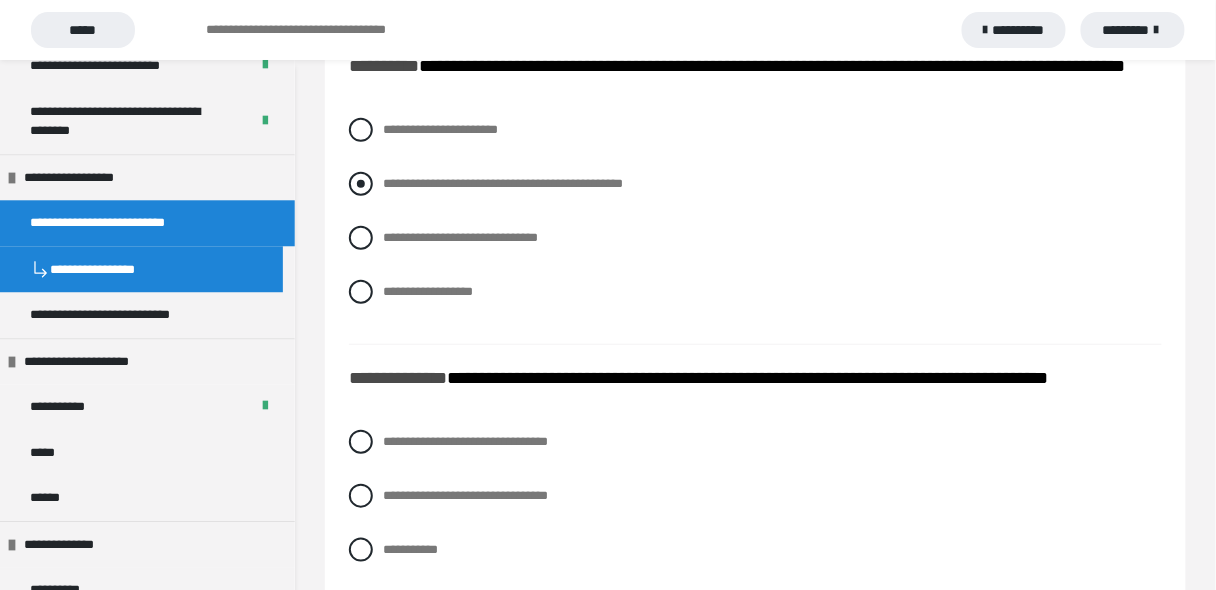click at bounding box center (361, 184) 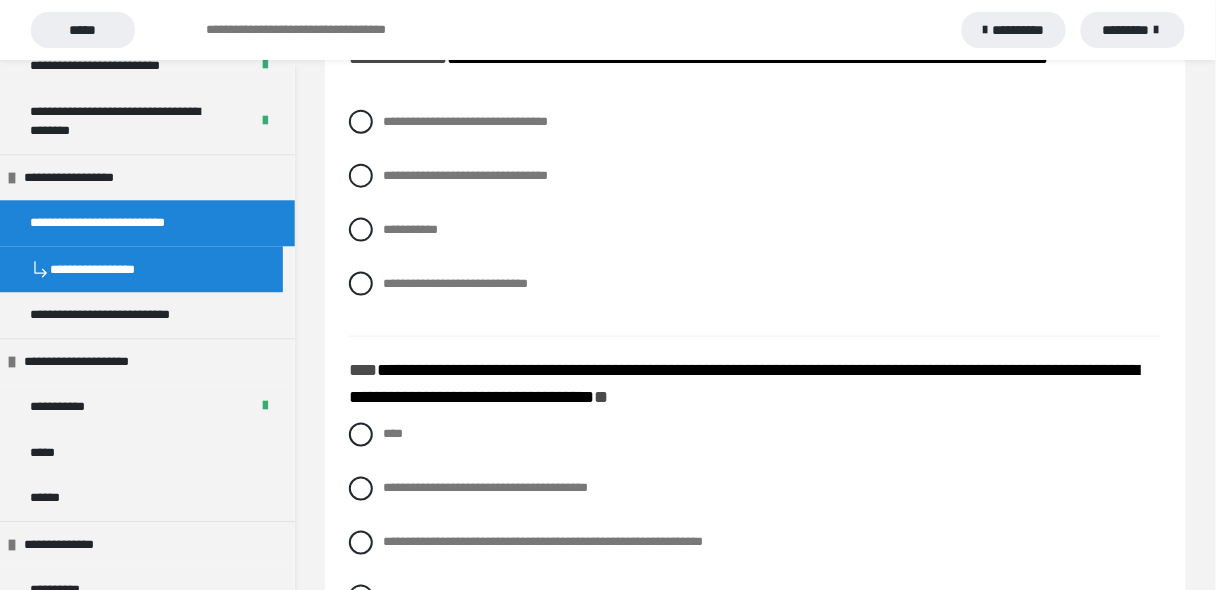 scroll, scrollTop: 4270, scrollLeft: 0, axis: vertical 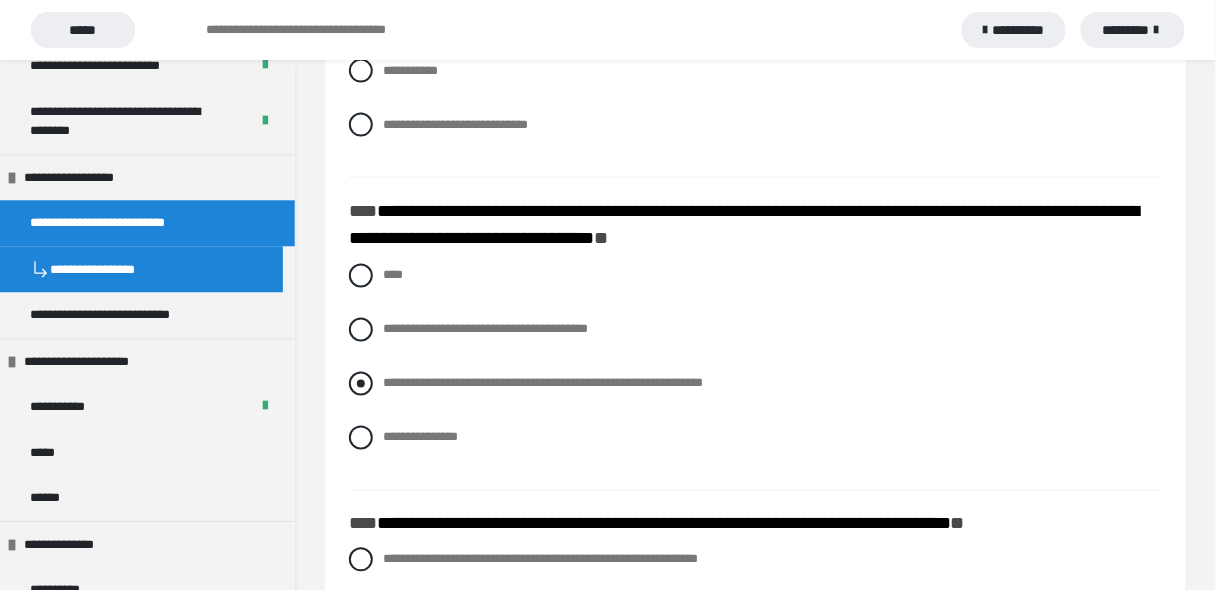 click at bounding box center [361, 384] 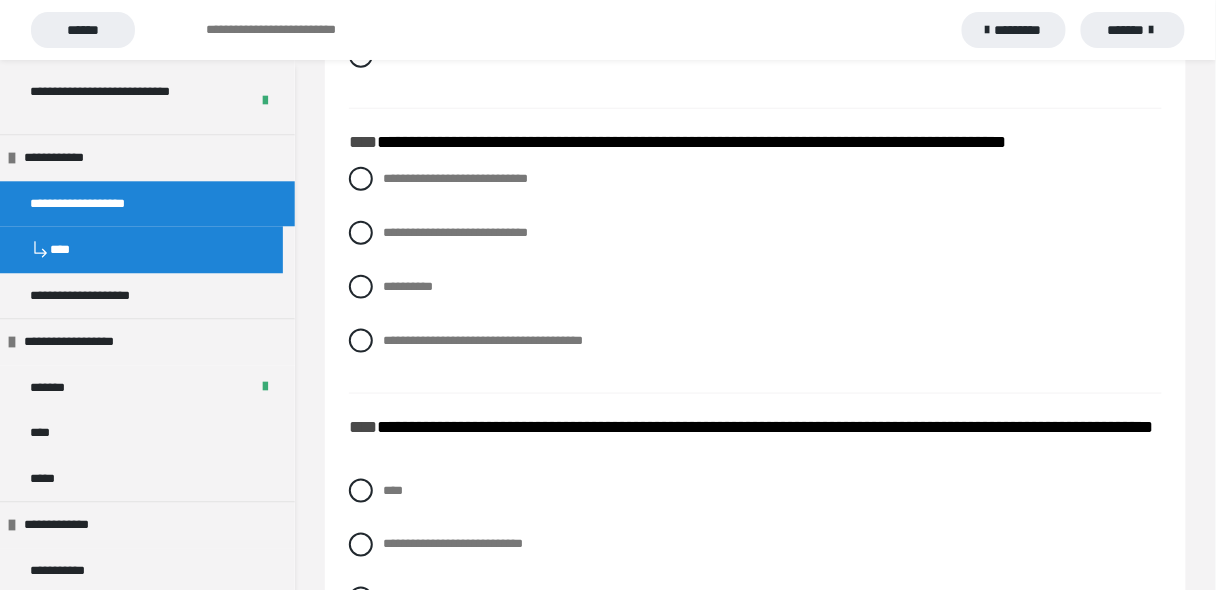 scroll, scrollTop: 4190, scrollLeft: 0, axis: vertical 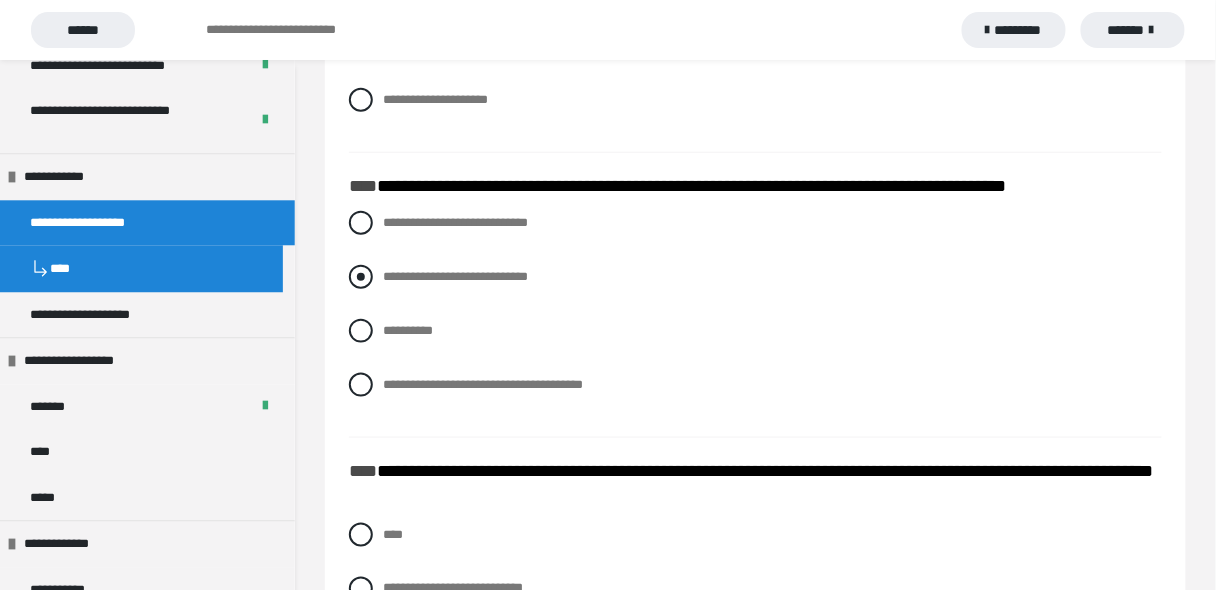 click at bounding box center [361, 277] 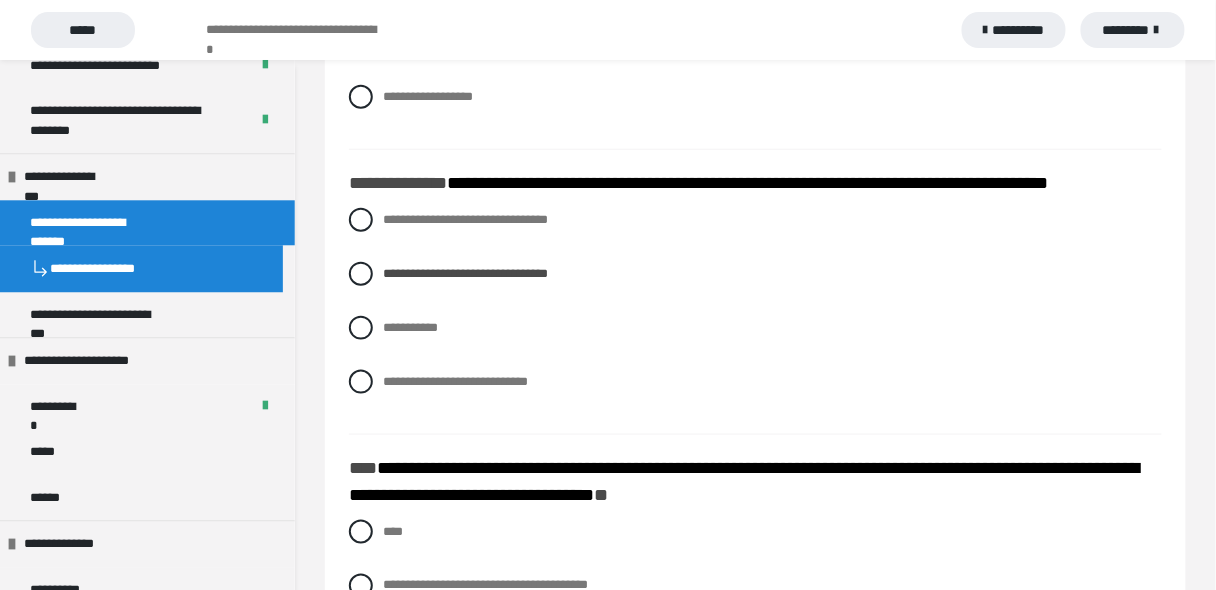 scroll, scrollTop: 4234, scrollLeft: 0, axis: vertical 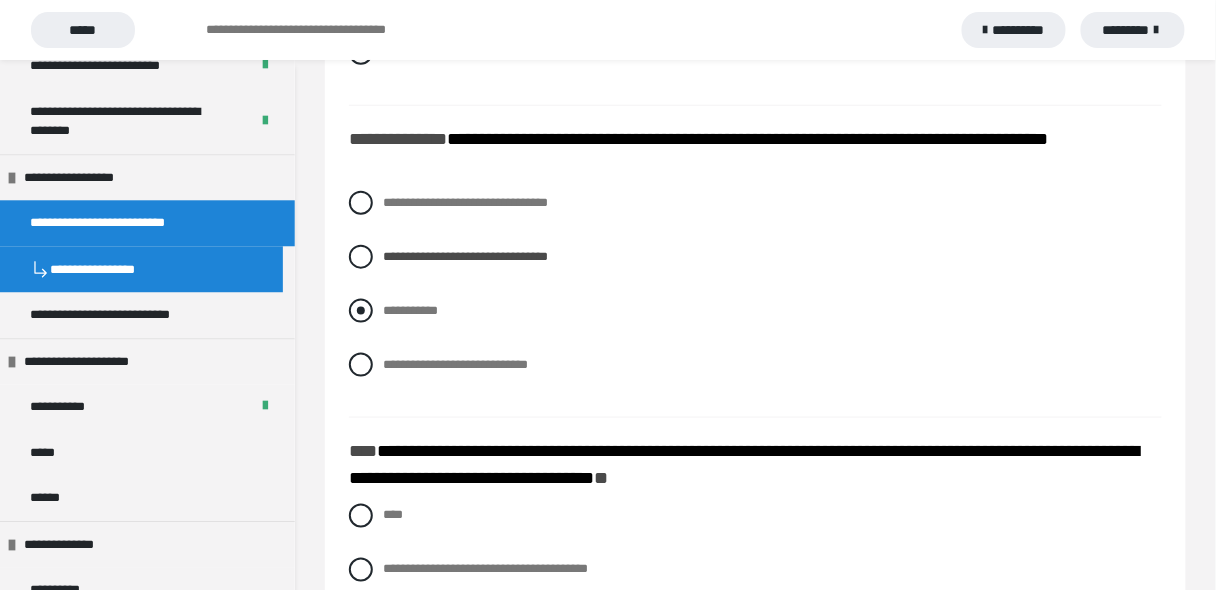 click at bounding box center (361, 311) 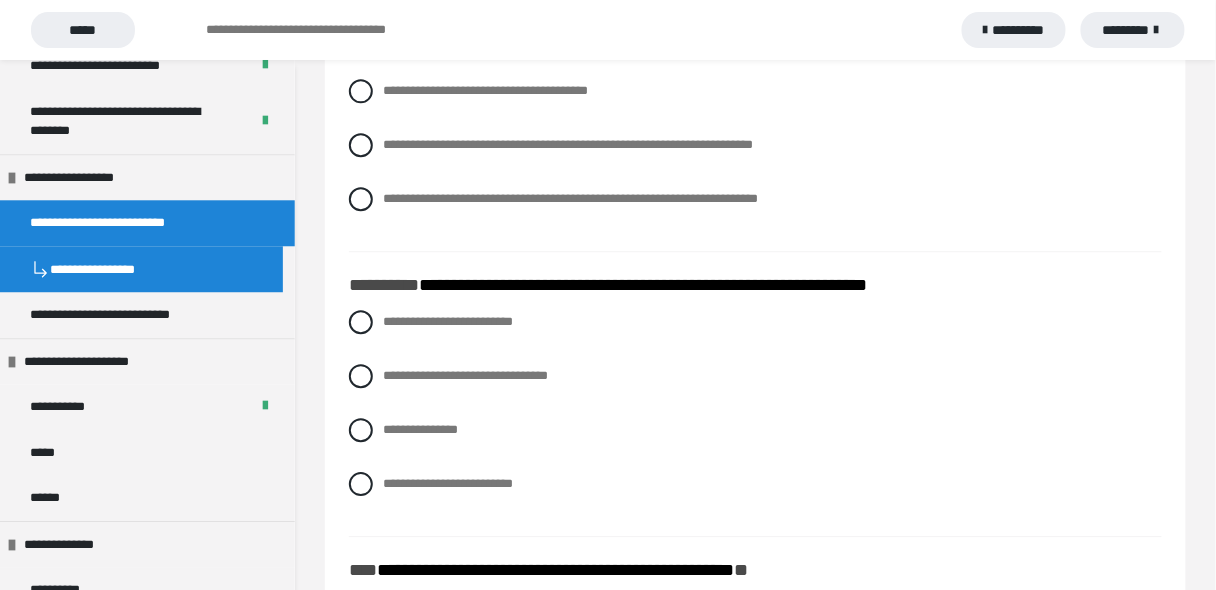 scroll, scrollTop: 5034, scrollLeft: 0, axis: vertical 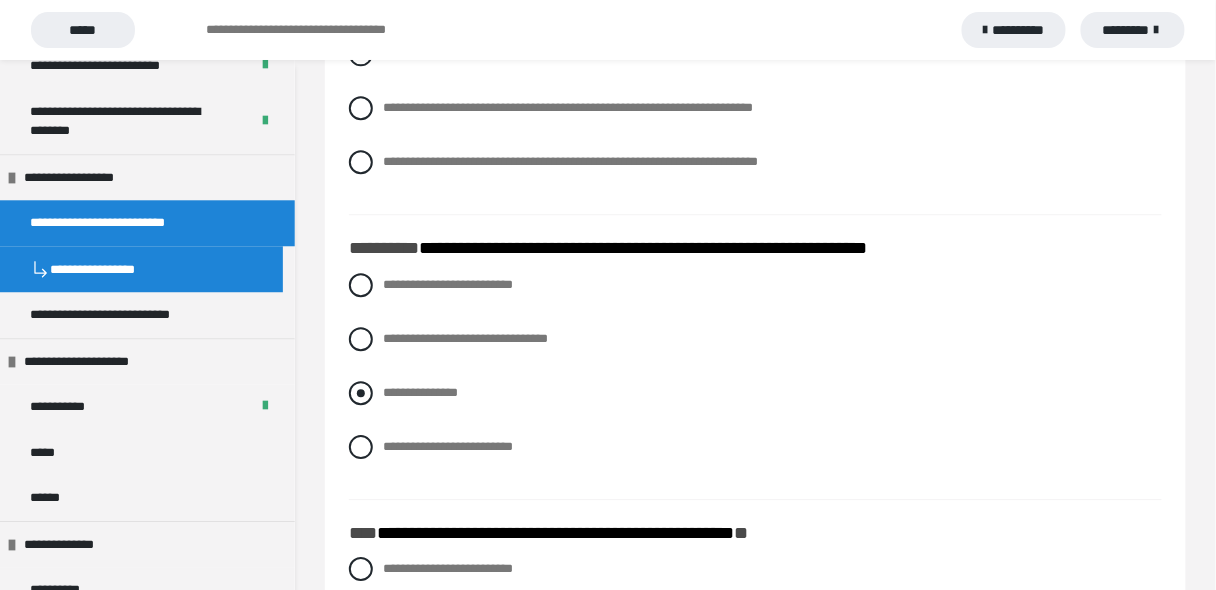 click at bounding box center [361, 393] 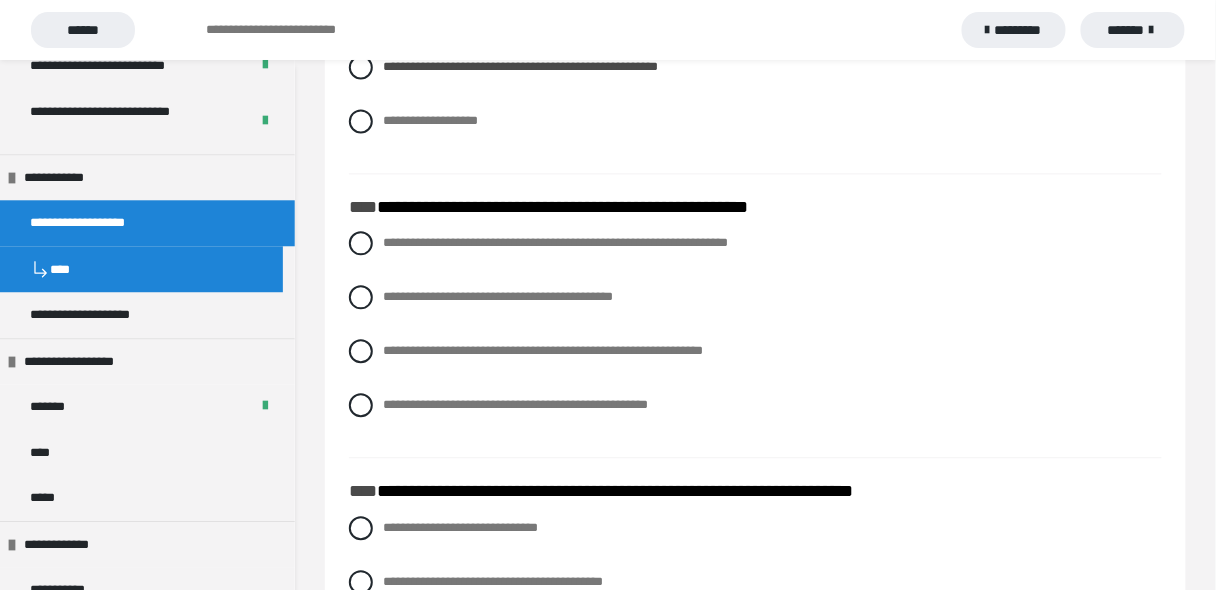 scroll, scrollTop: 4723, scrollLeft: 0, axis: vertical 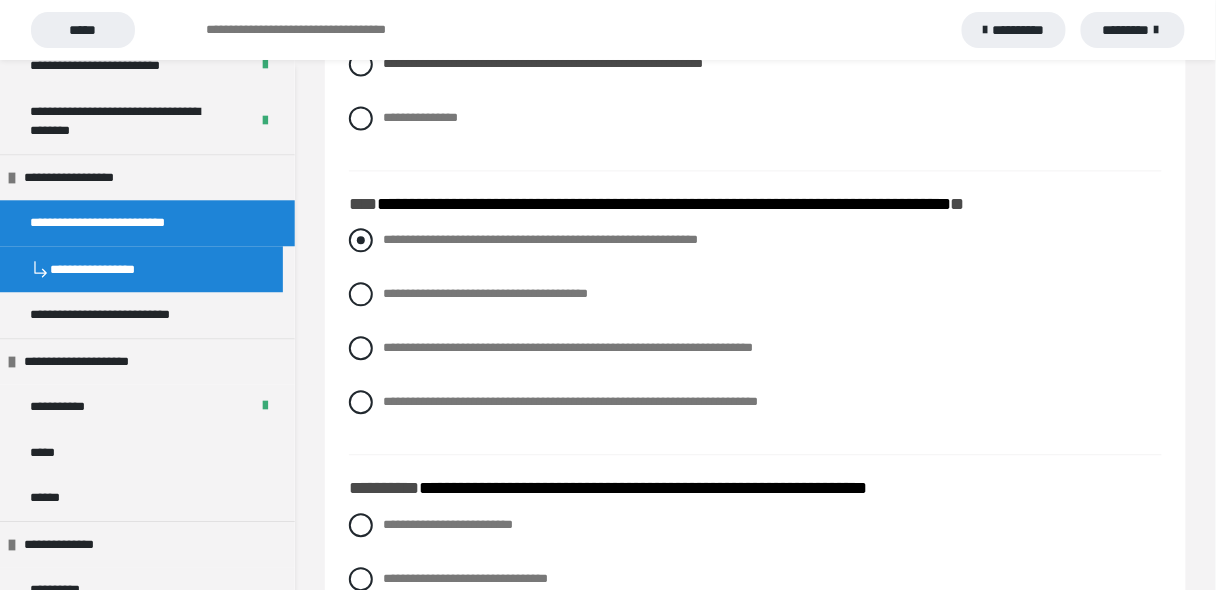 click at bounding box center (361, 240) 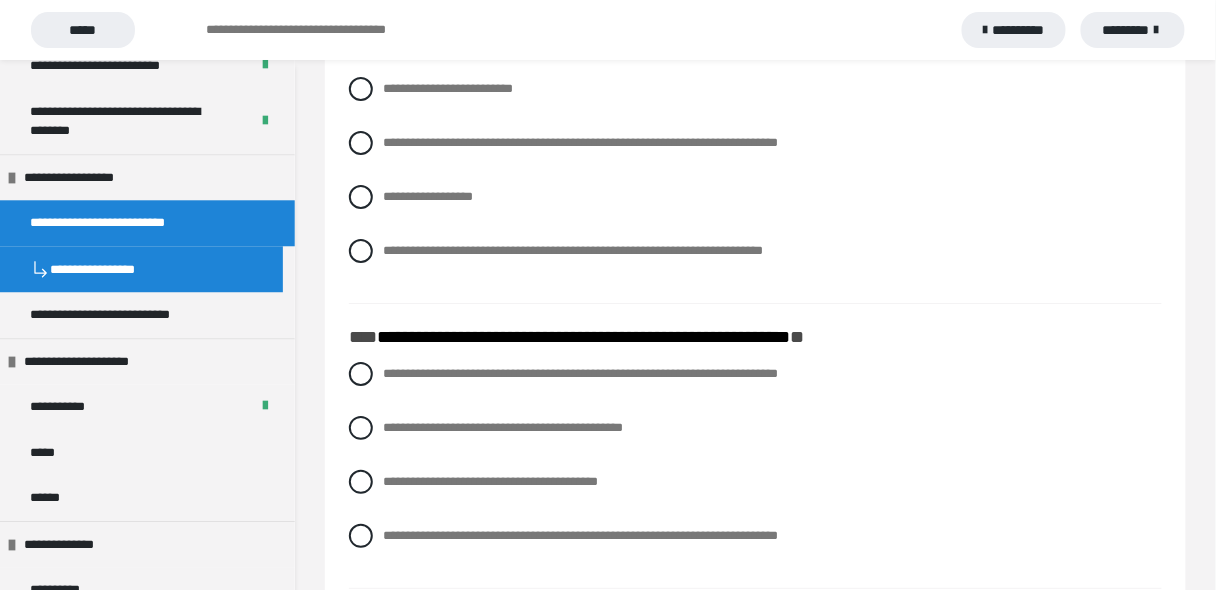 scroll, scrollTop: 5442, scrollLeft: 0, axis: vertical 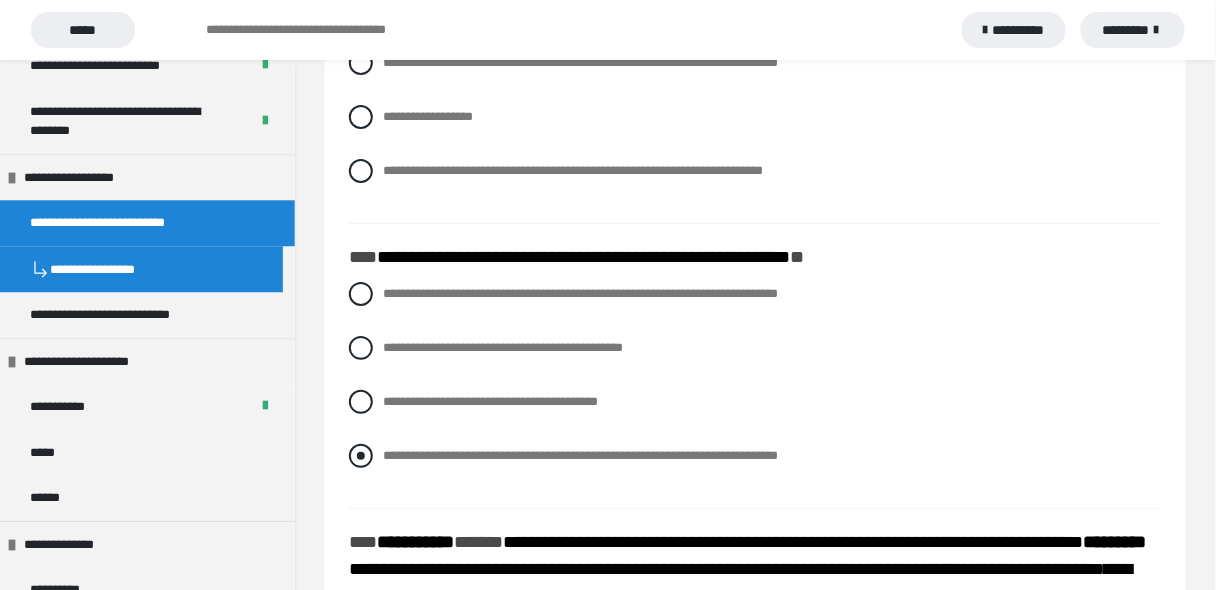 click at bounding box center (361, 456) 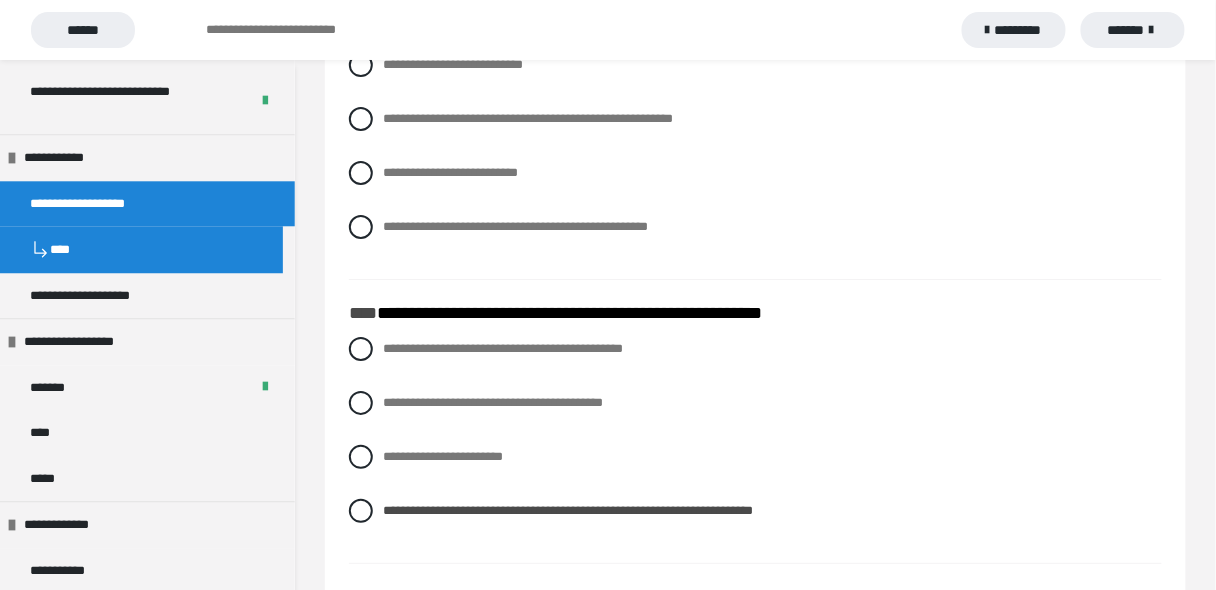 scroll, scrollTop: 5442, scrollLeft: 0, axis: vertical 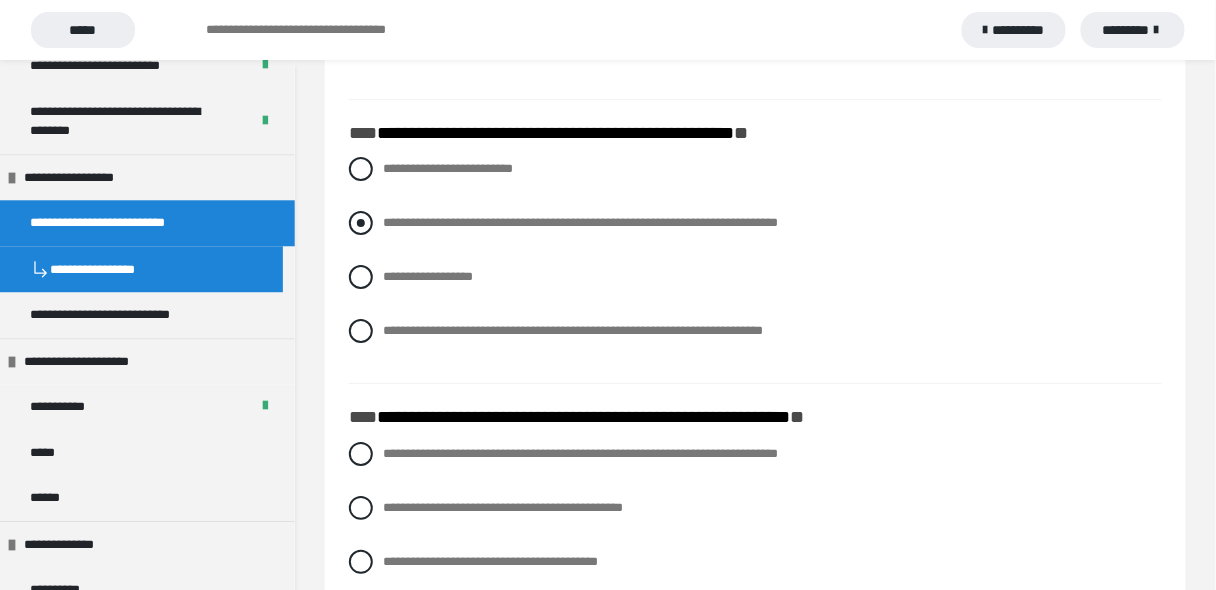 click at bounding box center [361, 223] 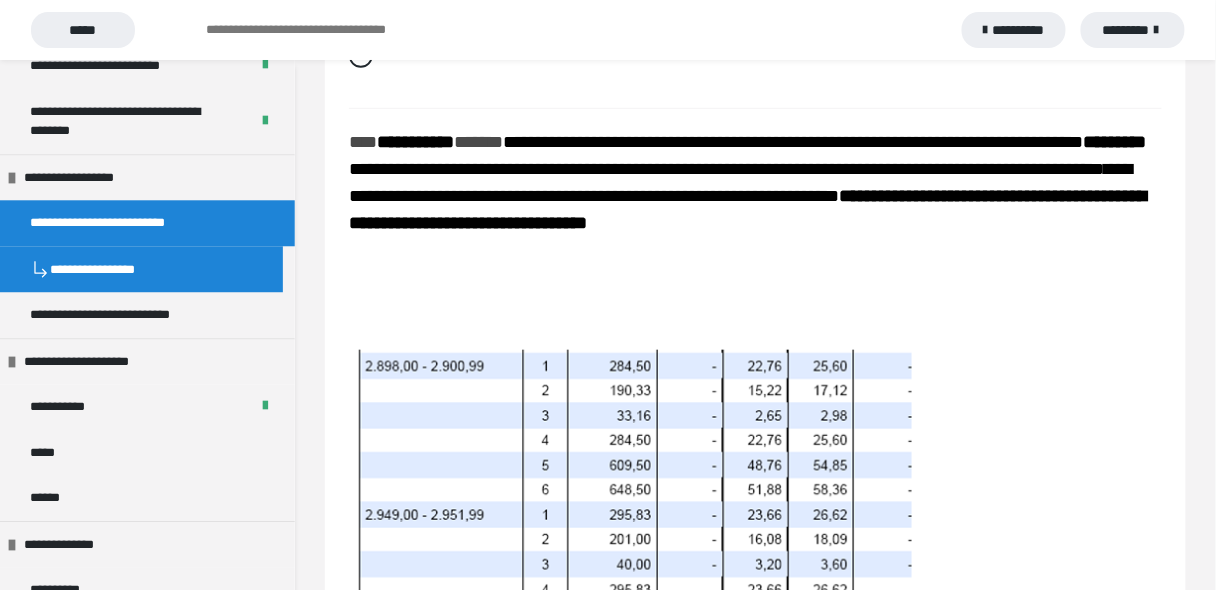 scroll, scrollTop: 5922, scrollLeft: 0, axis: vertical 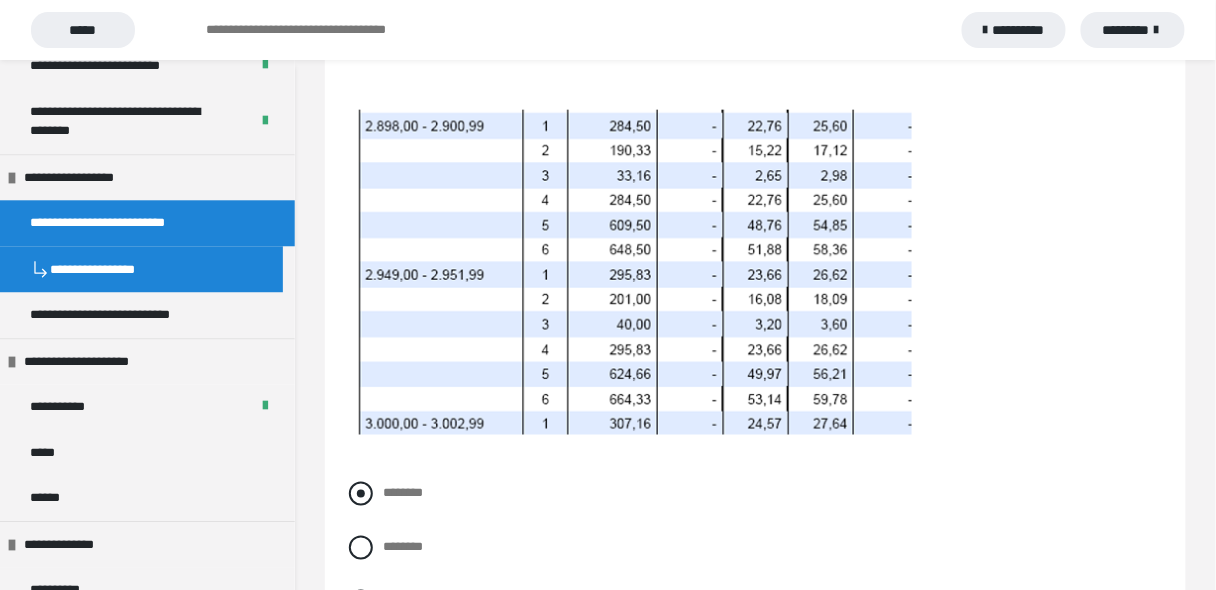 click at bounding box center [361, 494] 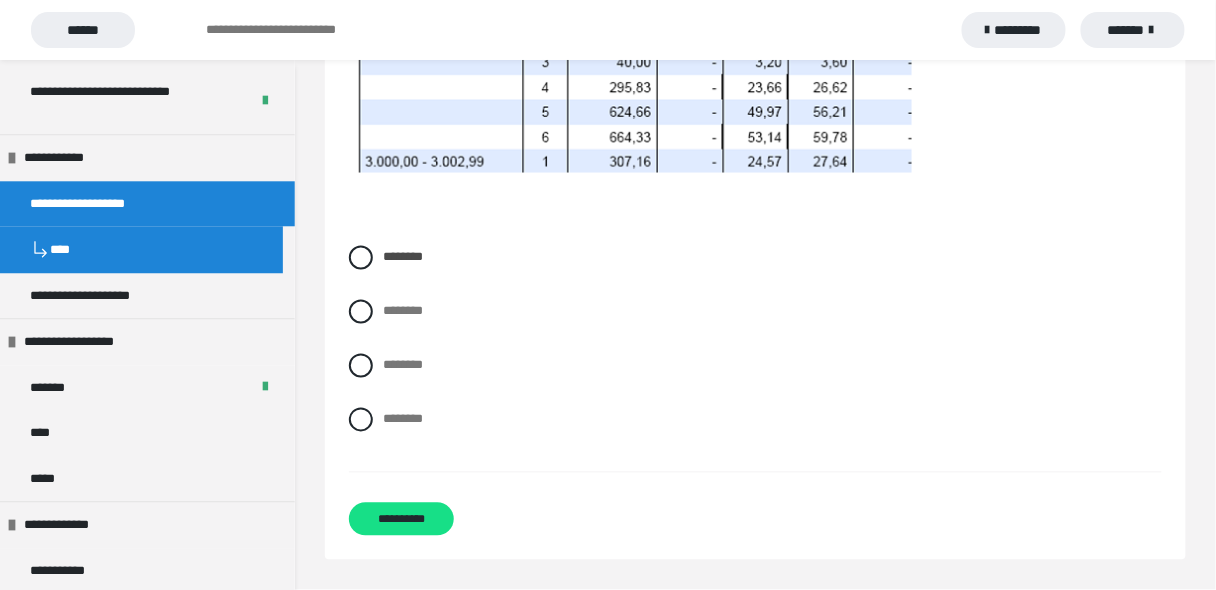 scroll, scrollTop: 6440, scrollLeft: 0, axis: vertical 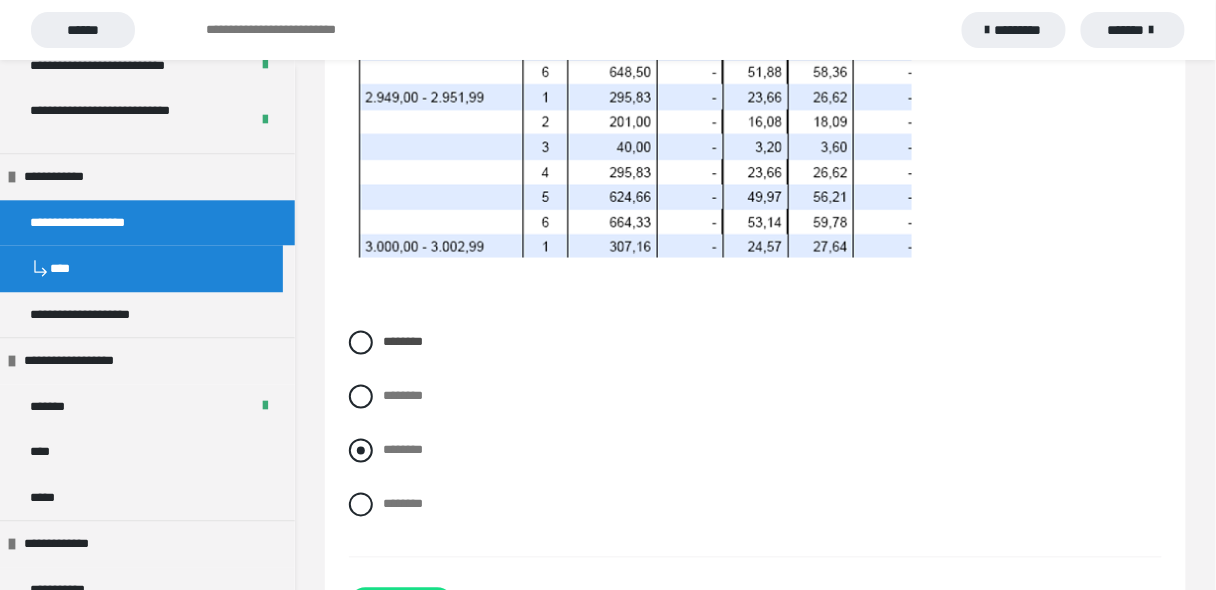 drag, startPoint x: 904, startPoint y: 516, endPoint x: 508, endPoint y: 453, distance: 400.98004 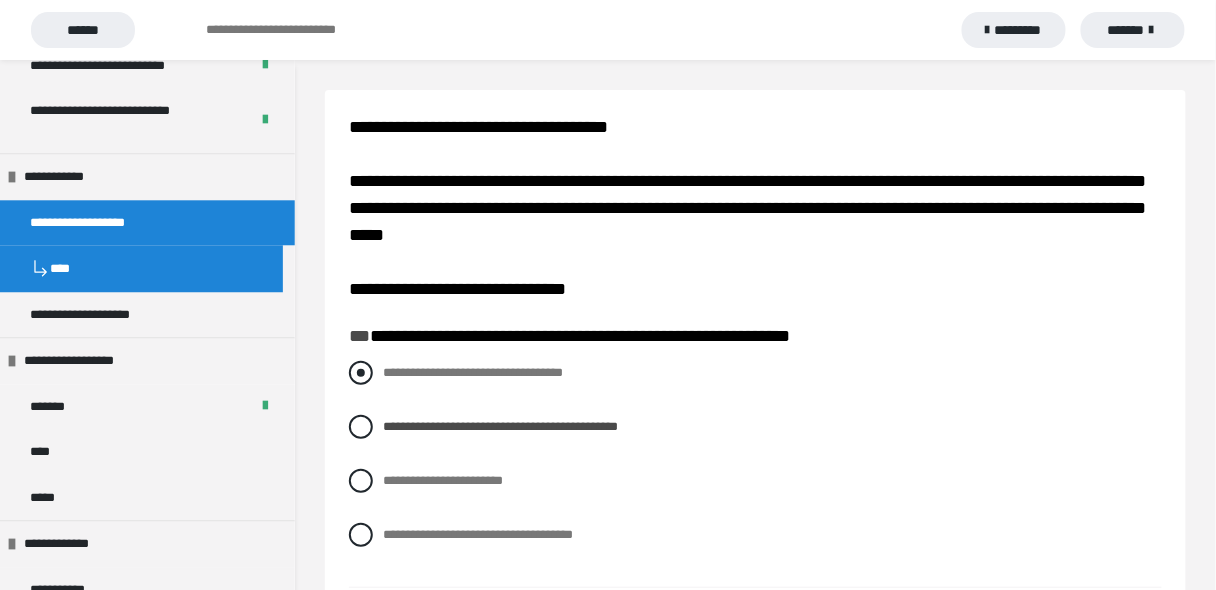 scroll, scrollTop: 160, scrollLeft: 0, axis: vertical 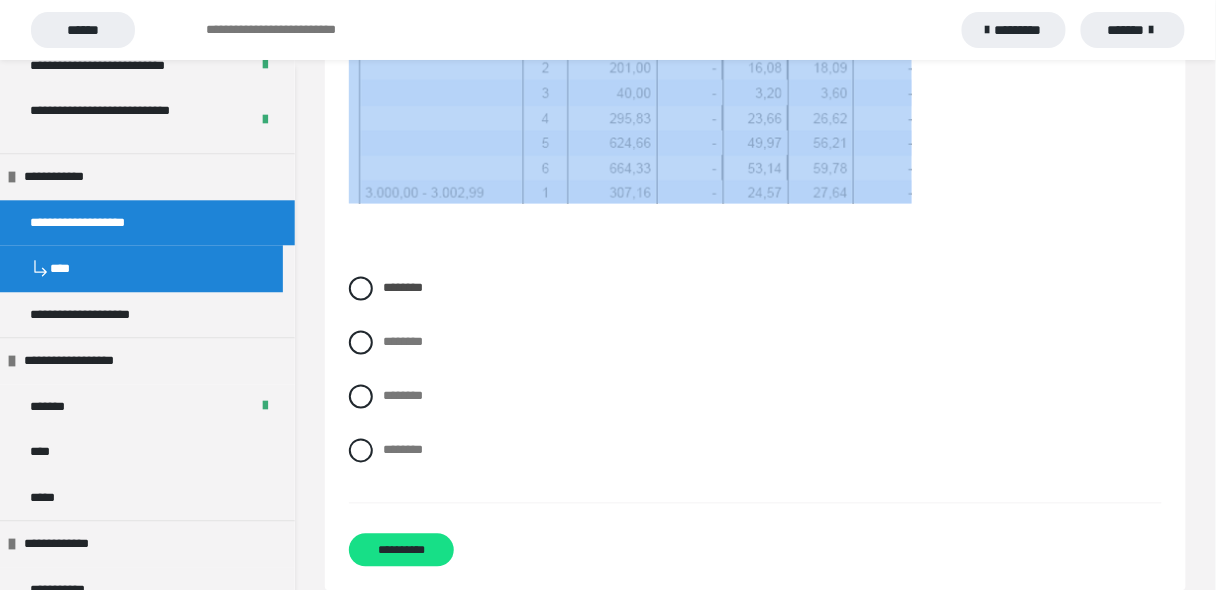 drag, startPoint x: 347, startPoint y: 130, endPoint x: 666, endPoint y: 479, distance: 472.82343 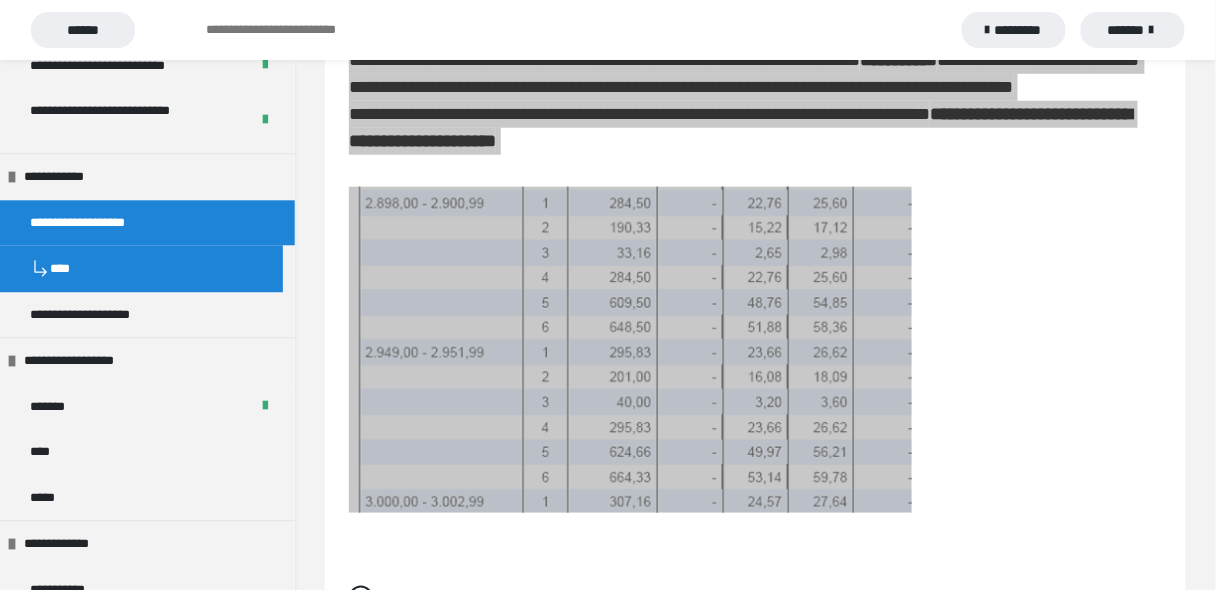 scroll, scrollTop: 6094, scrollLeft: 0, axis: vertical 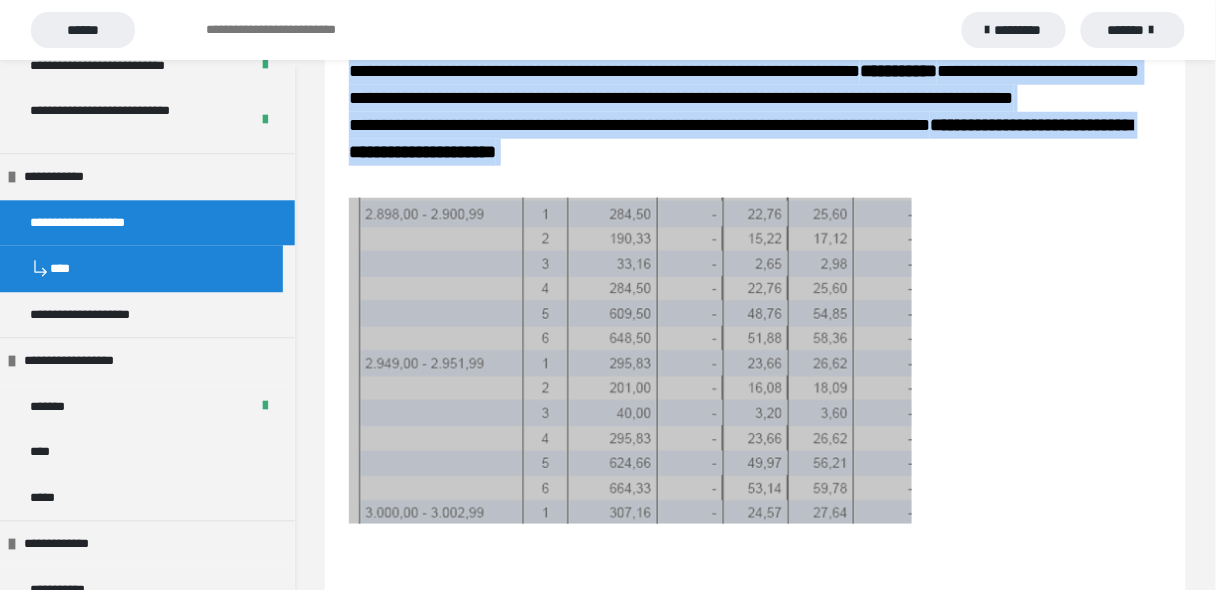 click at bounding box center (756, 360) 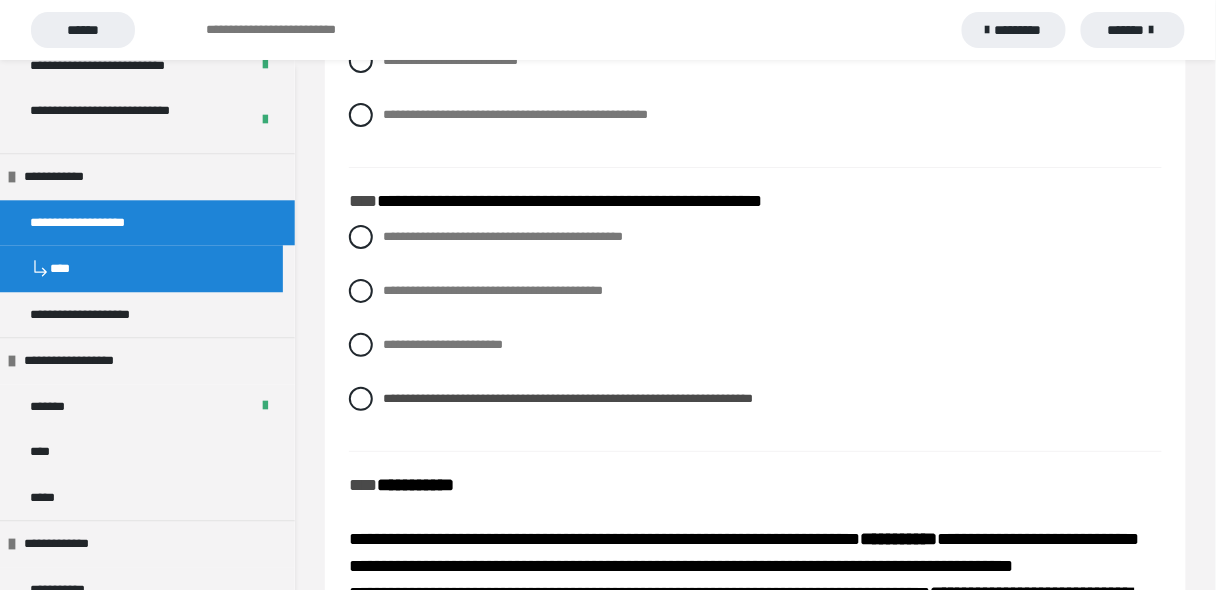 scroll, scrollTop: 5614, scrollLeft: 0, axis: vertical 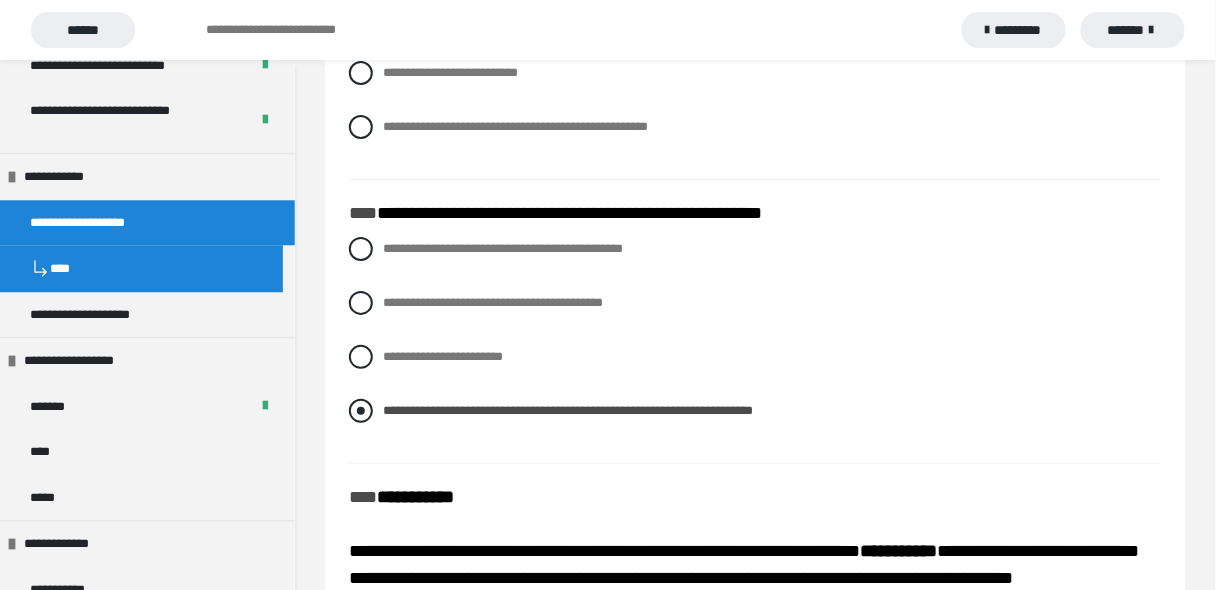 drag, startPoint x: 890, startPoint y: 408, endPoint x: 851, endPoint y: 408, distance: 39 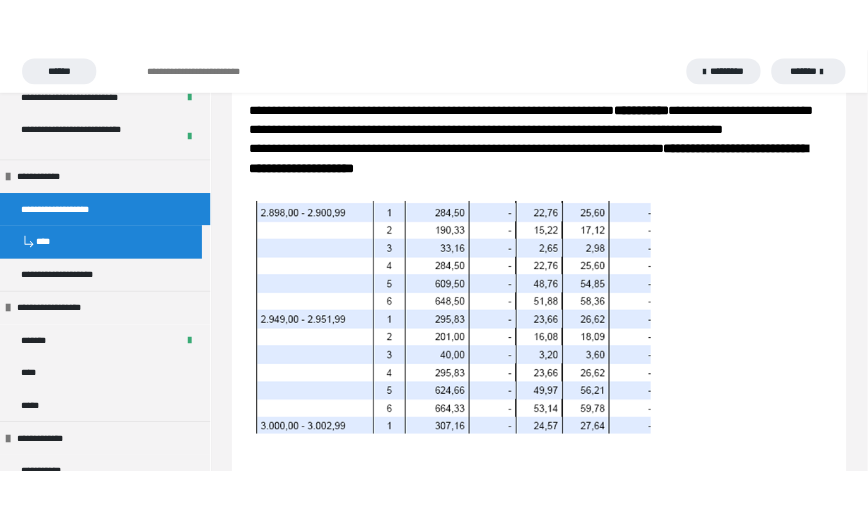 scroll, scrollTop: 6160, scrollLeft: 0, axis: vertical 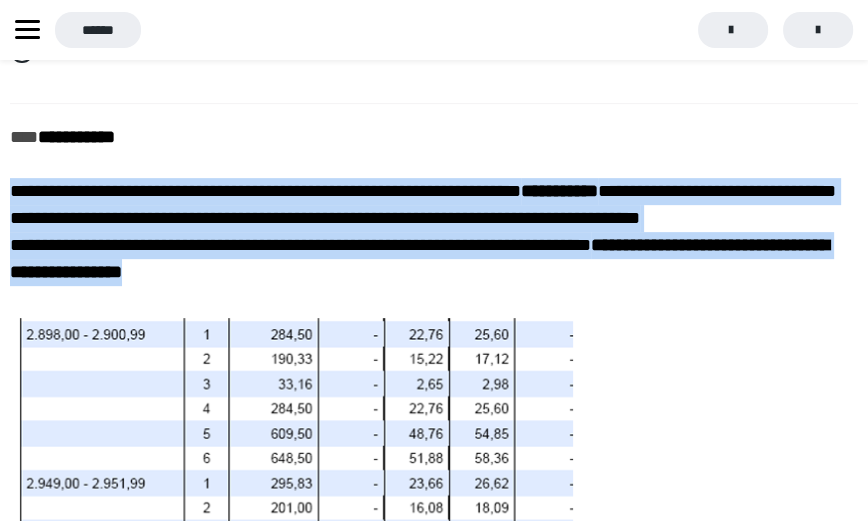drag, startPoint x: 312, startPoint y: 304, endPoint x: 10, endPoint y: 210, distance: 316.29102 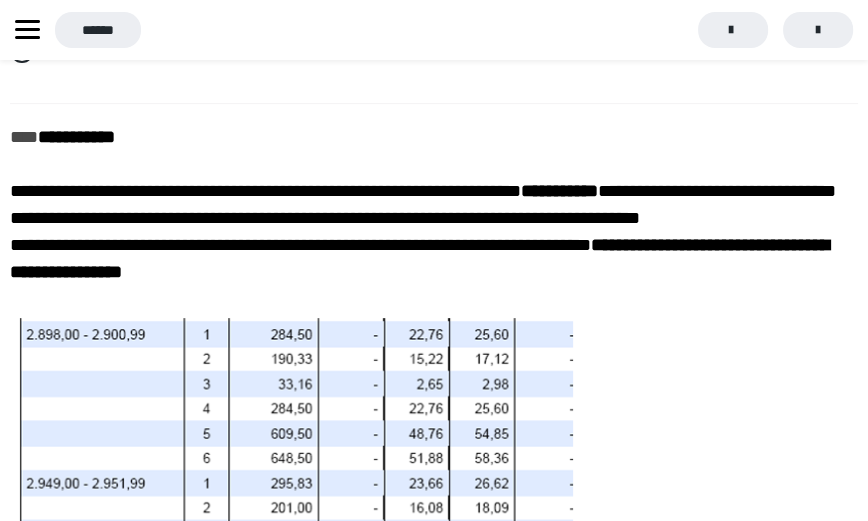 click on "**********" at bounding box center (434, -2323) 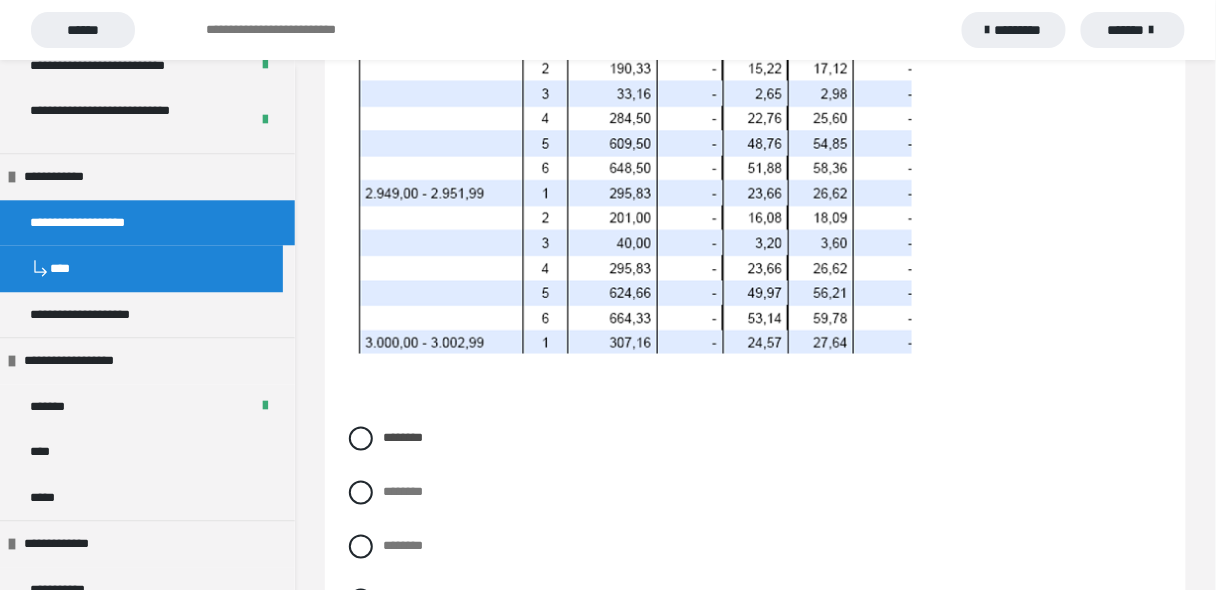 scroll, scrollTop: 6440, scrollLeft: 0, axis: vertical 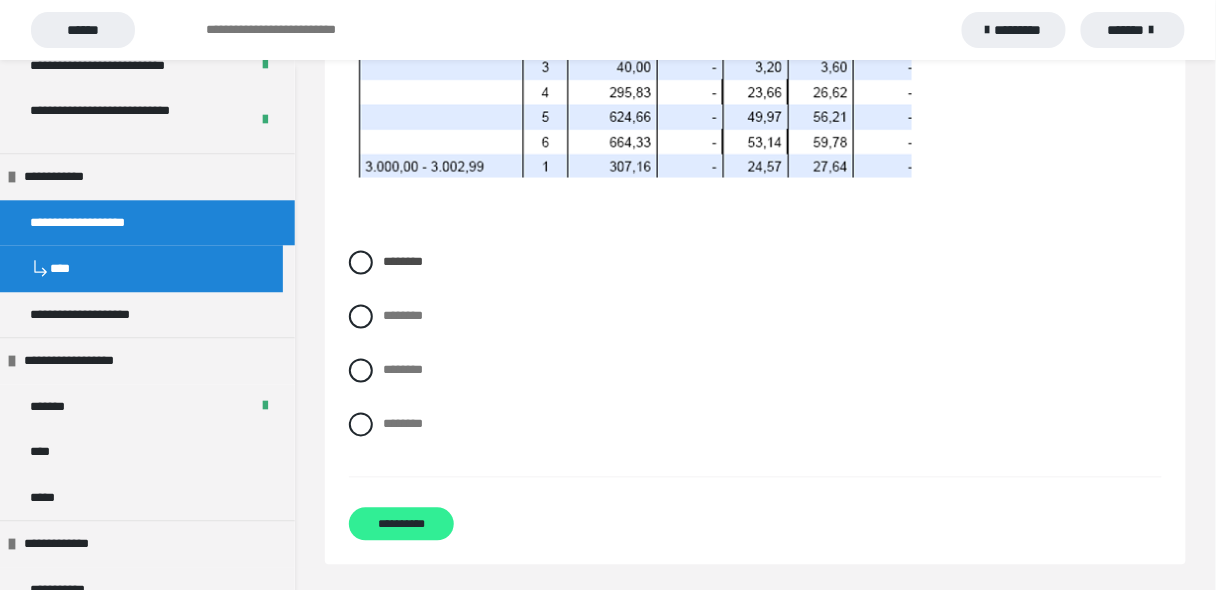 click on "**********" at bounding box center [401, 524] 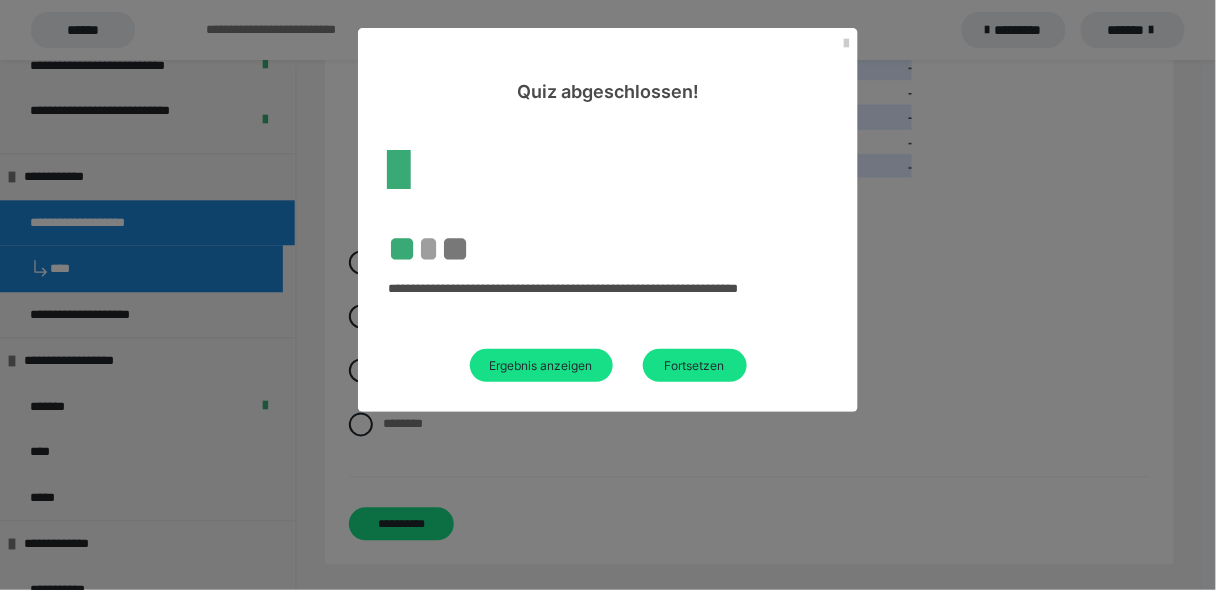 scroll, scrollTop: 739, scrollLeft: 0, axis: vertical 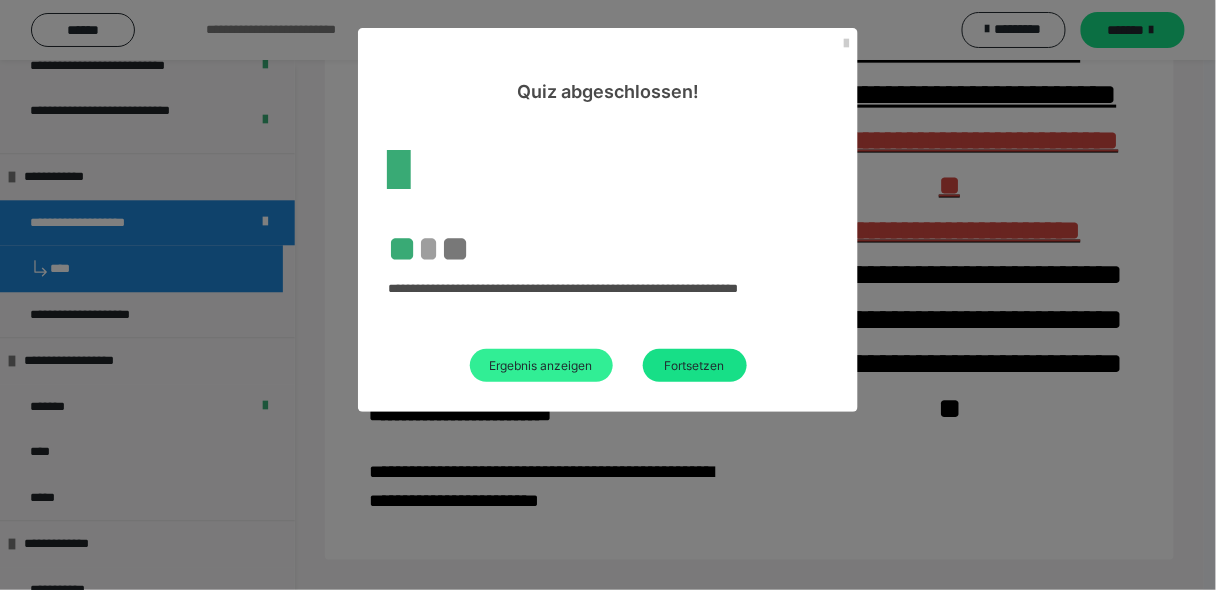click on "Ergebnis anzeigen" at bounding box center [541, 365] 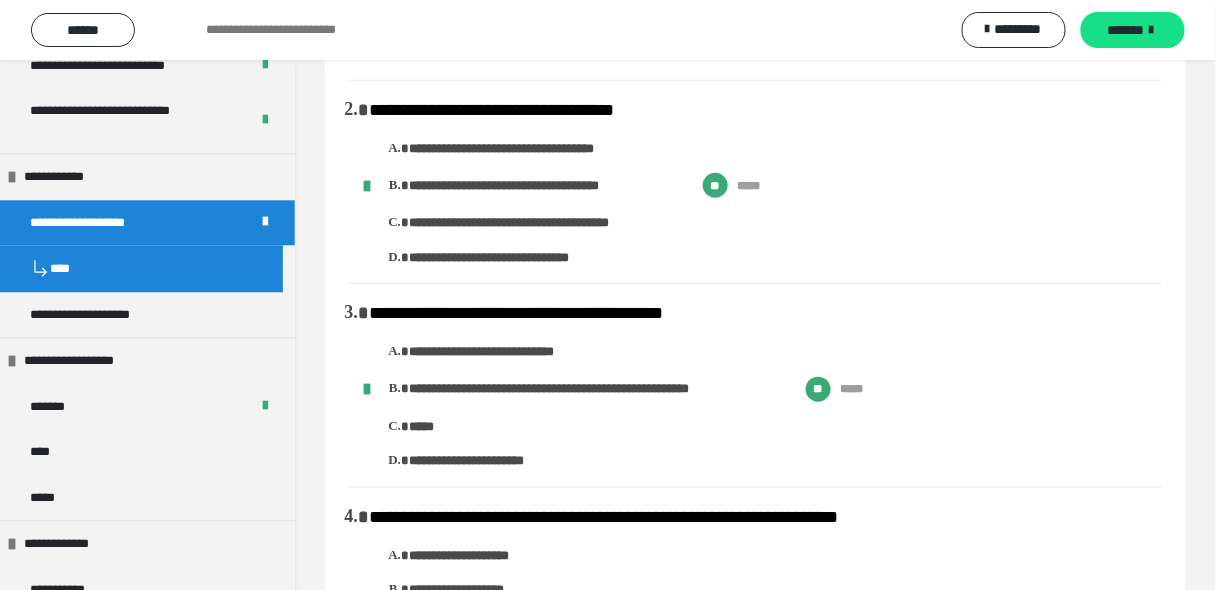 scroll, scrollTop: 0, scrollLeft: 0, axis: both 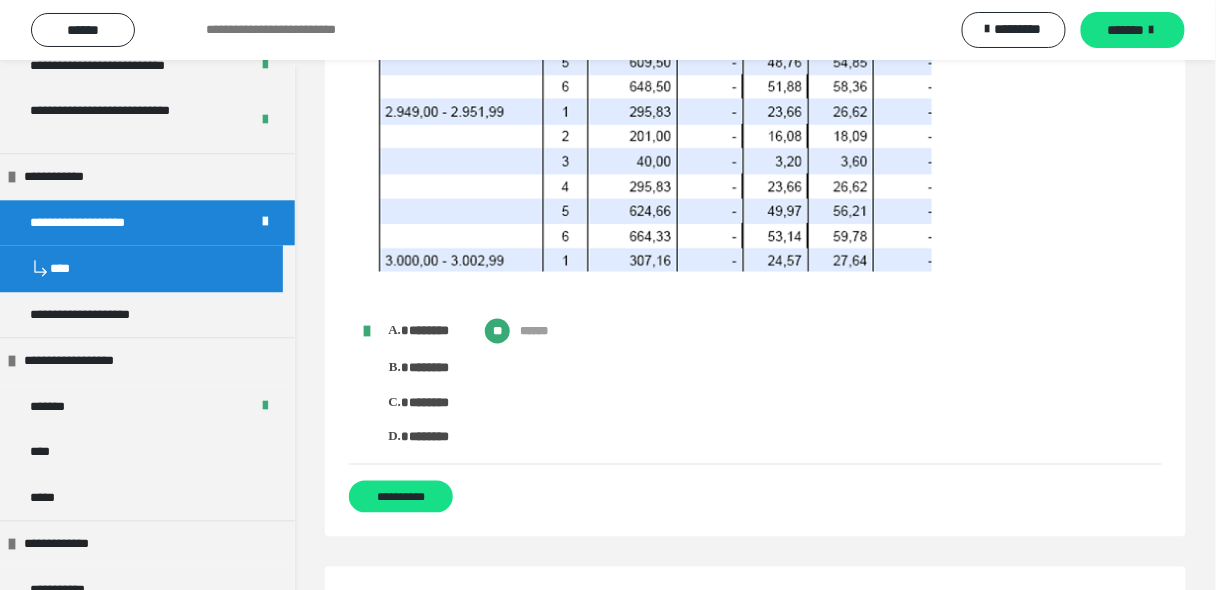 drag, startPoint x: 344, startPoint y: 155, endPoint x: 691, endPoint y: 567, distance: 538.6585 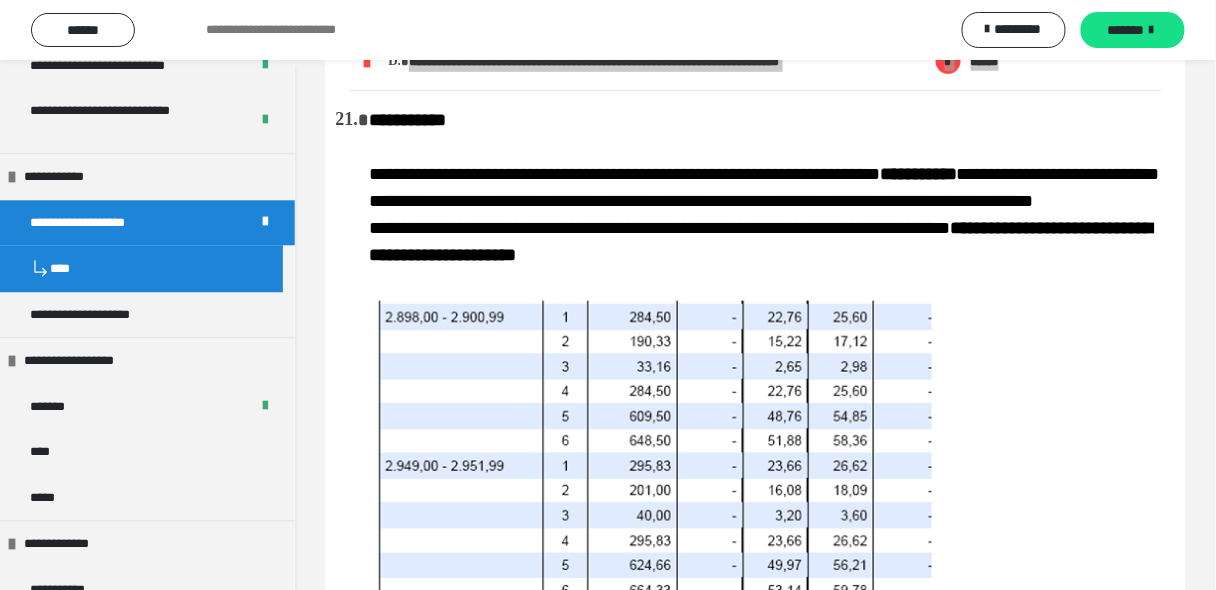 scroll, scrollTop: 4083, scrollLeft: 0, axis: vertical 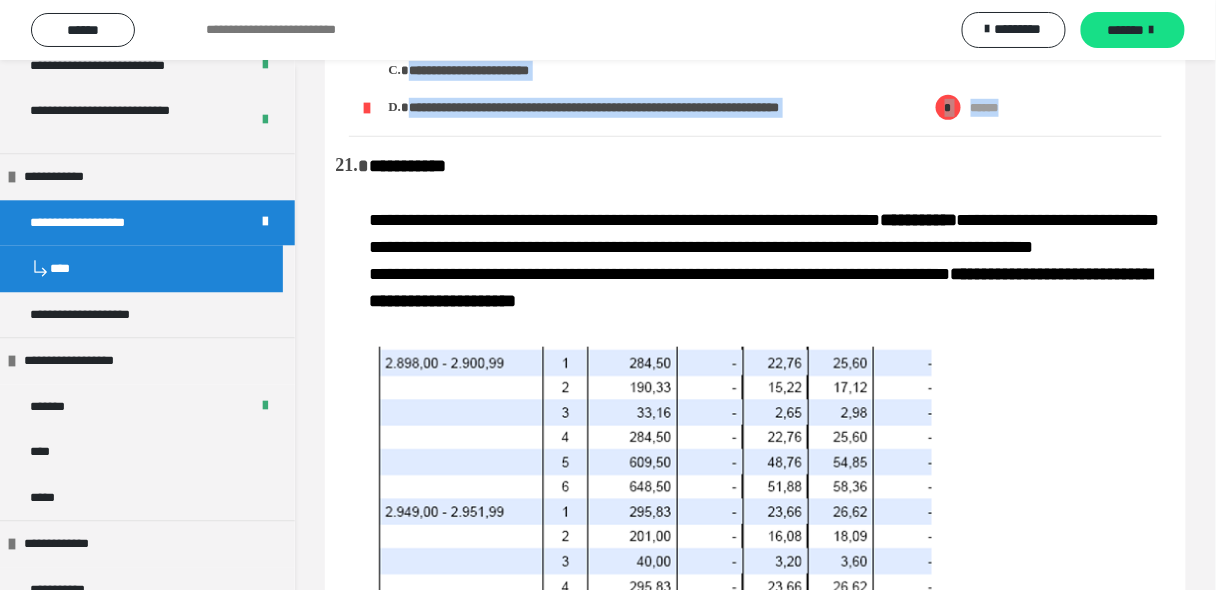 click on "**********" at bounding box center (785, 107) 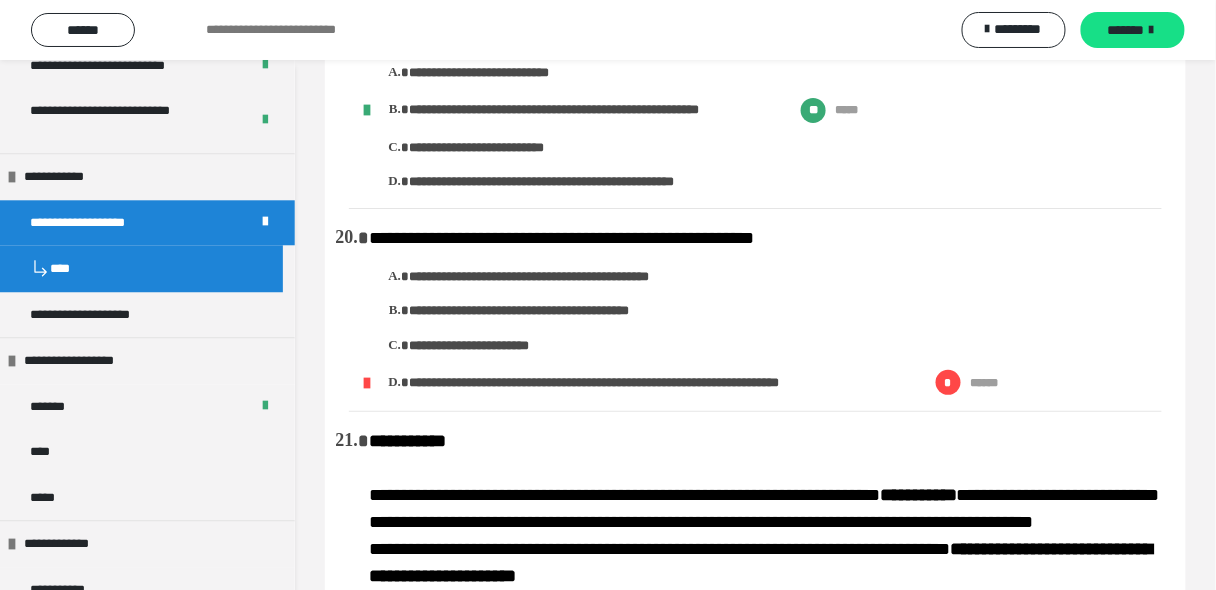 scroll, scrollTop: 3763, scrollLeft: 0, axis: vertical 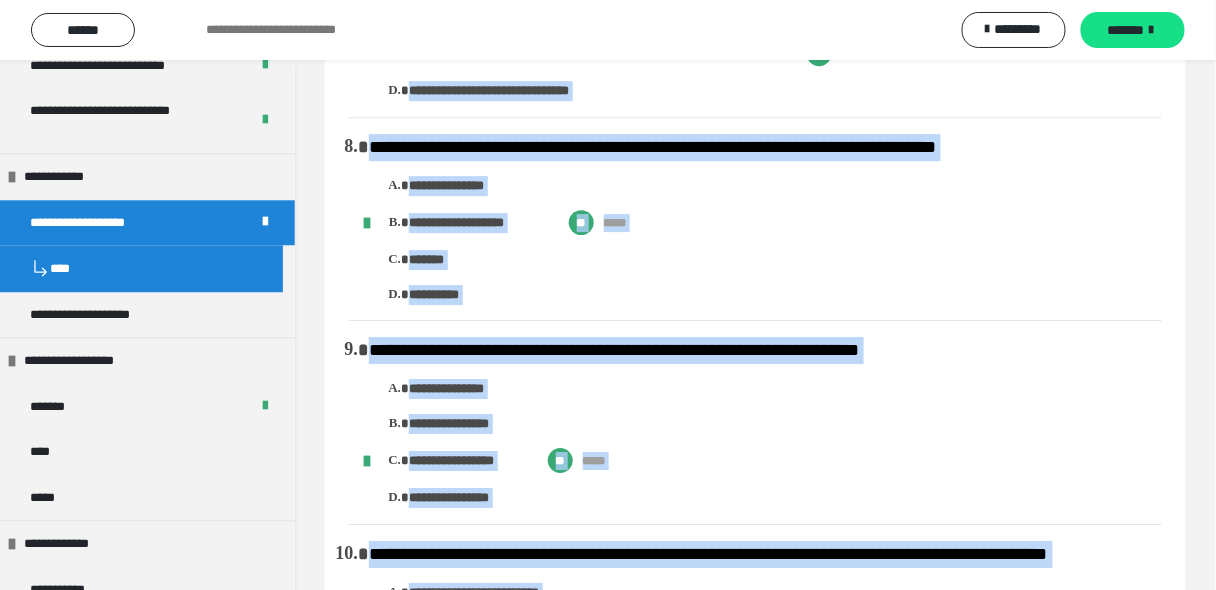 drag, startPoint x: 1042, startPoint y: 521, endPoint x: 451, endPoint y: 74, distance: 741.00604 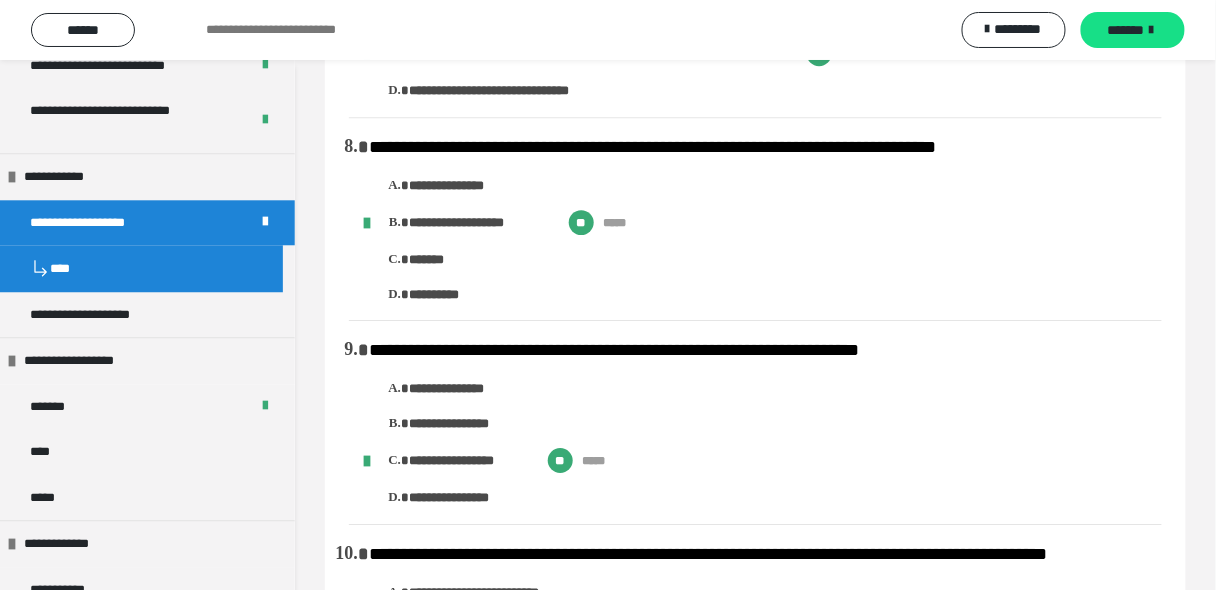 click on "**********" at bounding box center [765, 36] 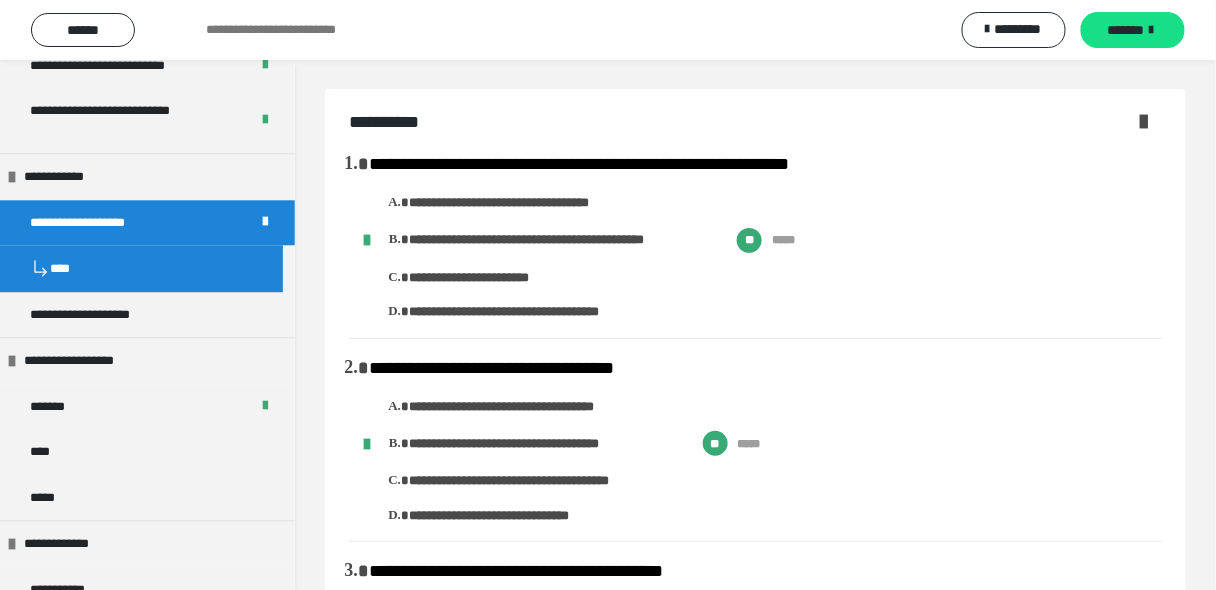 scroll, scrollTop: 0, scrollLeft: 0, axis: both 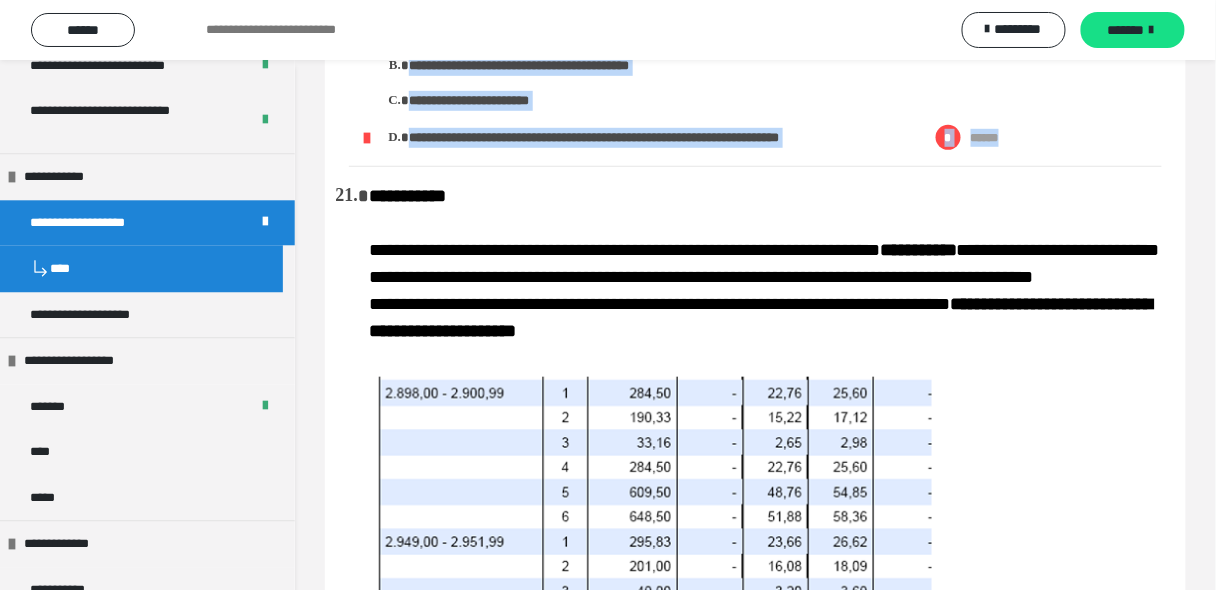 drag, startPoint x: 348, startPoint y: 164, endPoint x: 845, endPoint y: 276, distance: 509.46344 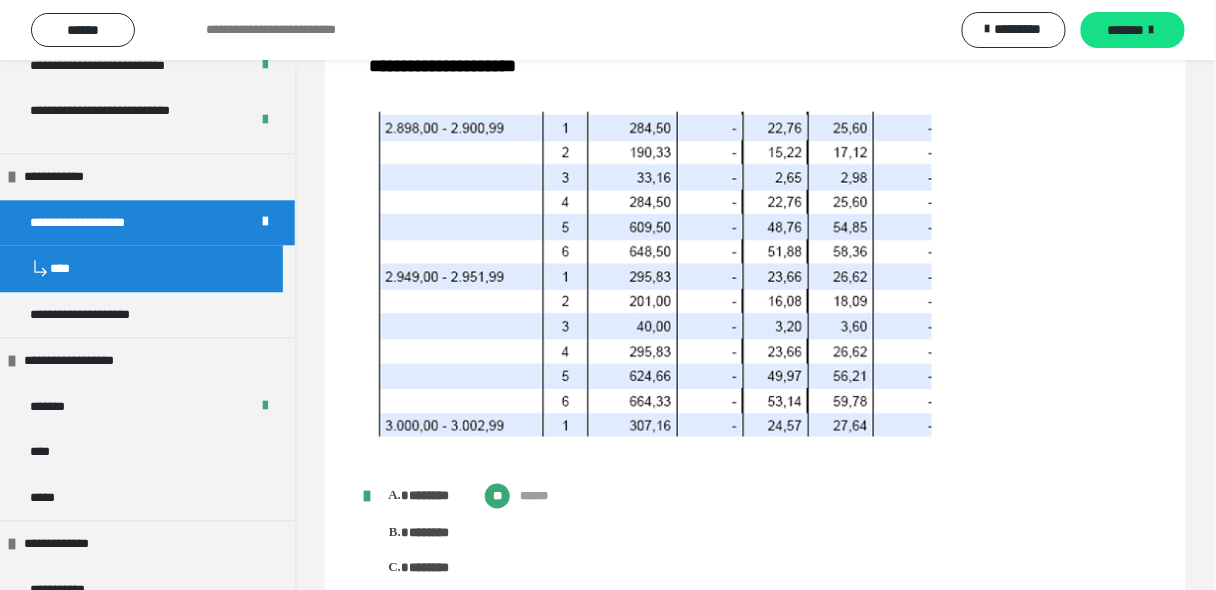 scroll, scrollTop: 4320, scrollLeft: 0, axis: vertical 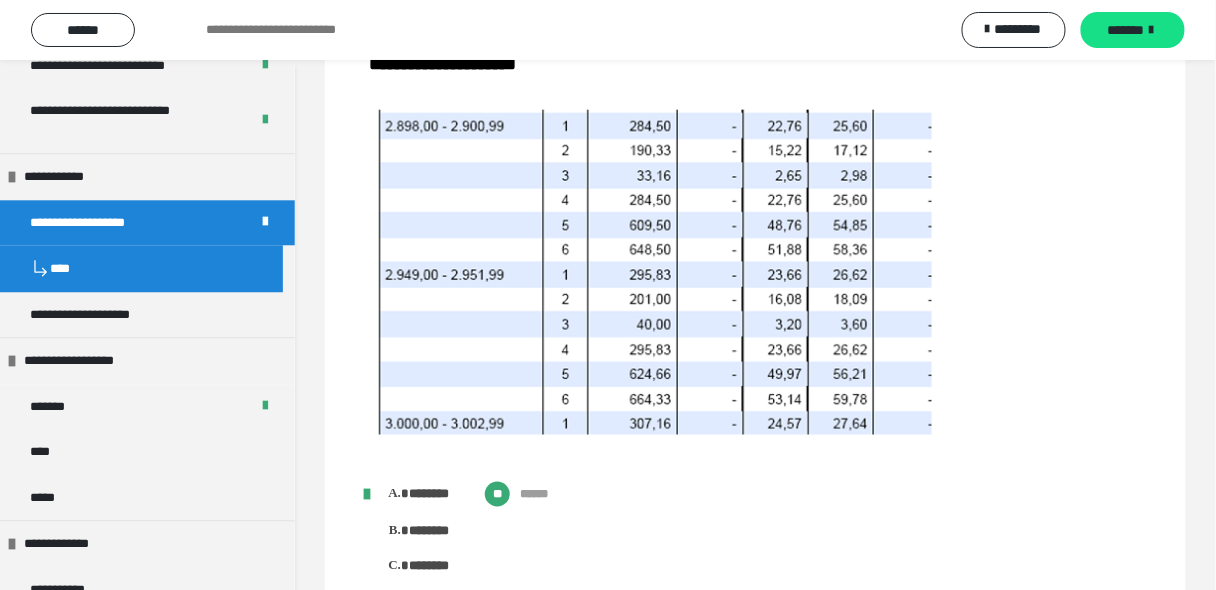 click on "**********" at bounding box center [765, 263] 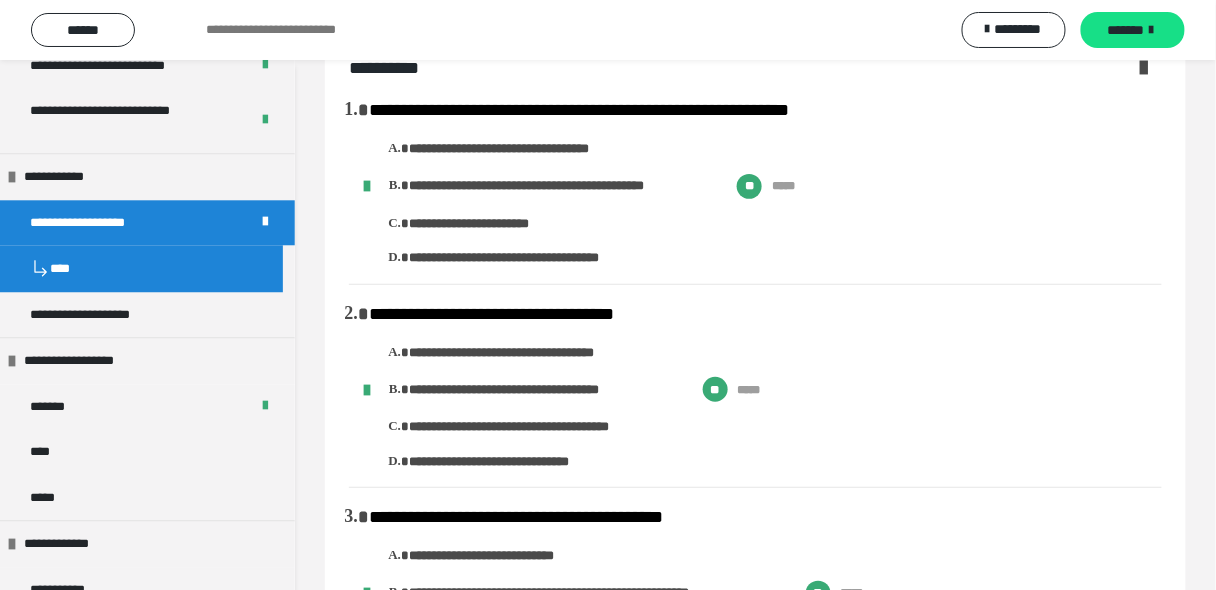 scroll, scrollTop: 0, scrollLeft: 0, axis: both 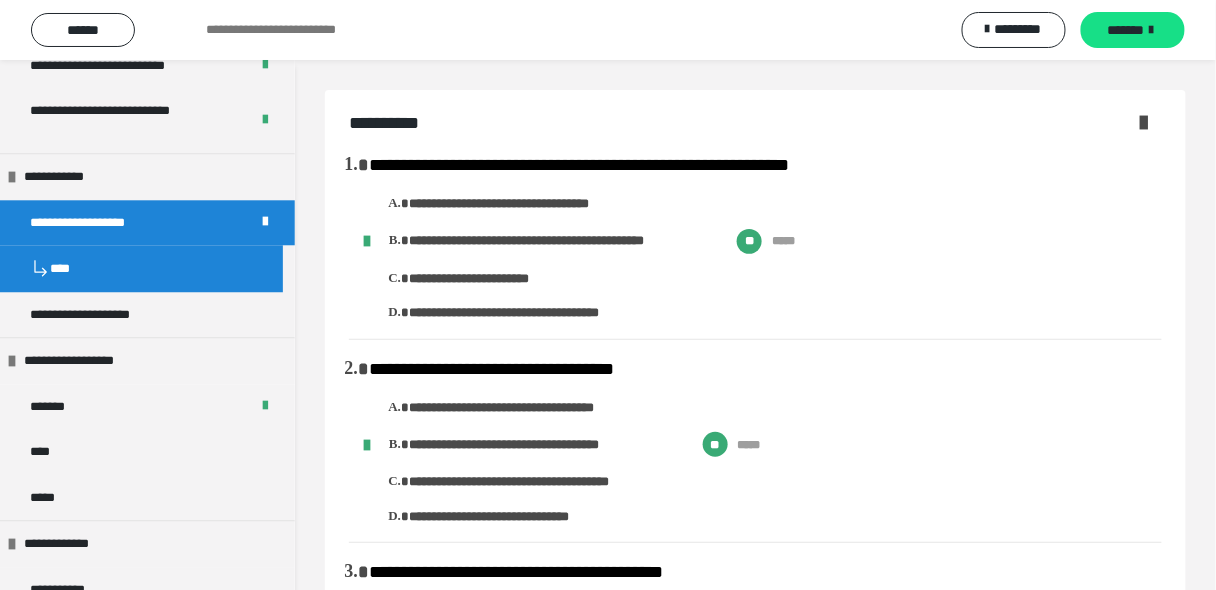 click at bounding box center (1144, 122) 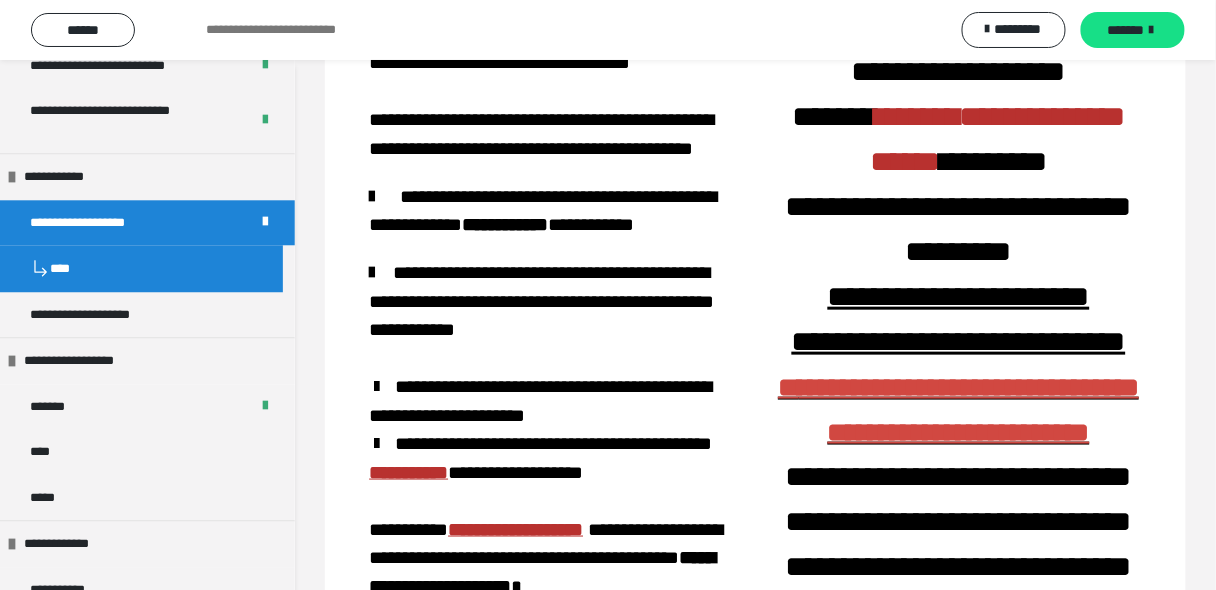 scroll, scrollTop: 340, scrollLeft: 0, axis: vertical 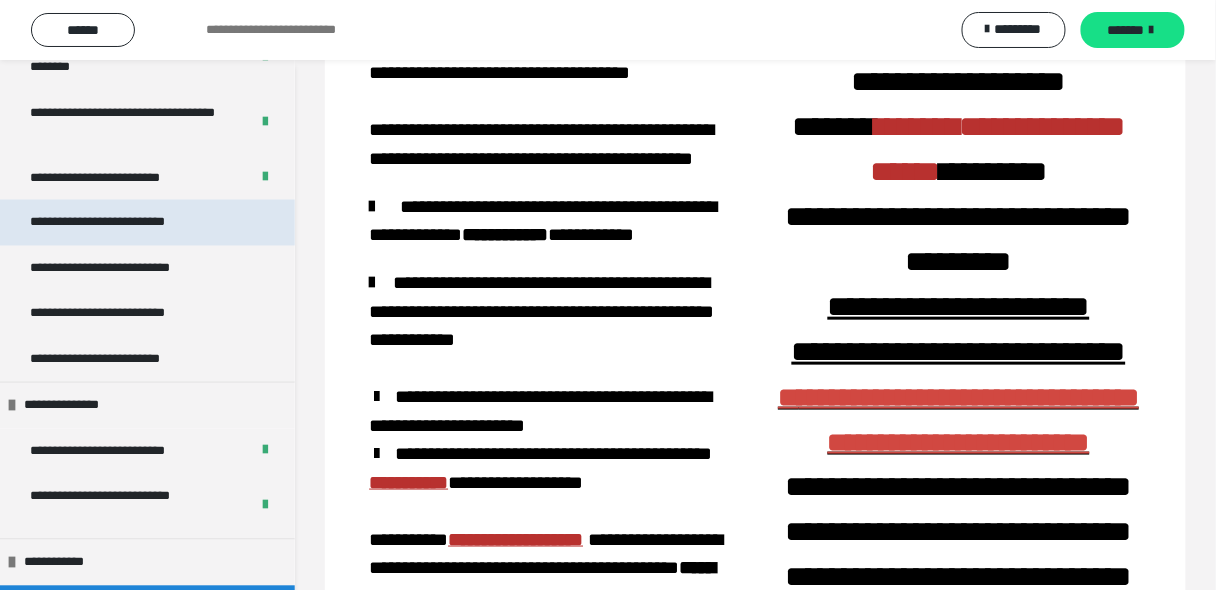 click on "**********" at bounding box center [126, 223] 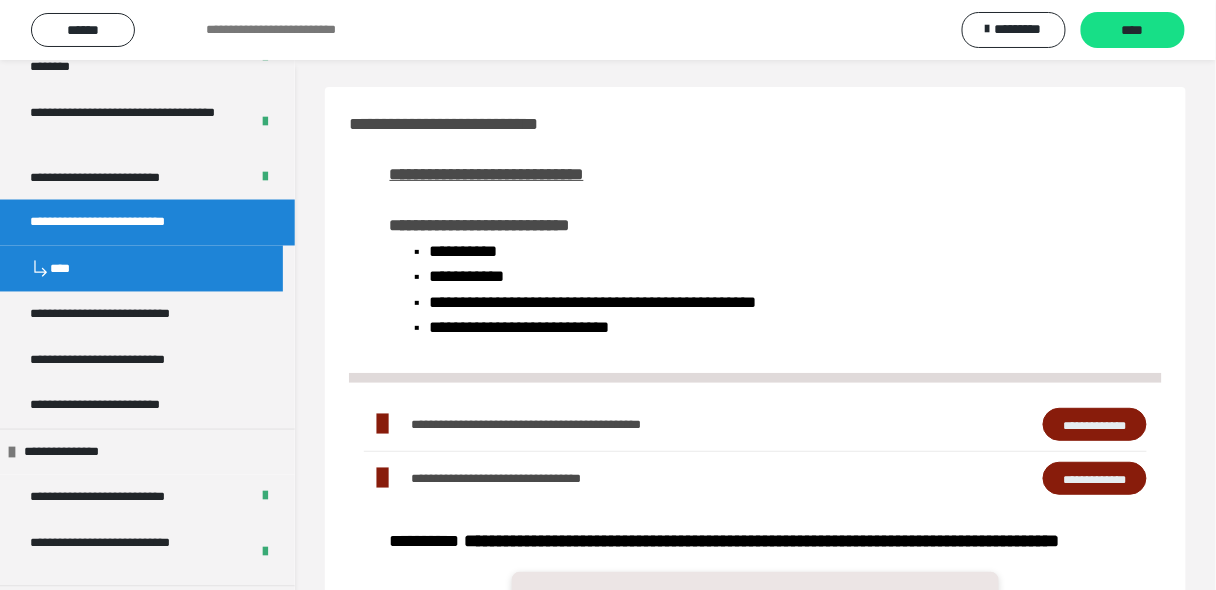 scroll, scrollTop: 0, scrollLeft: 0, axis: both 